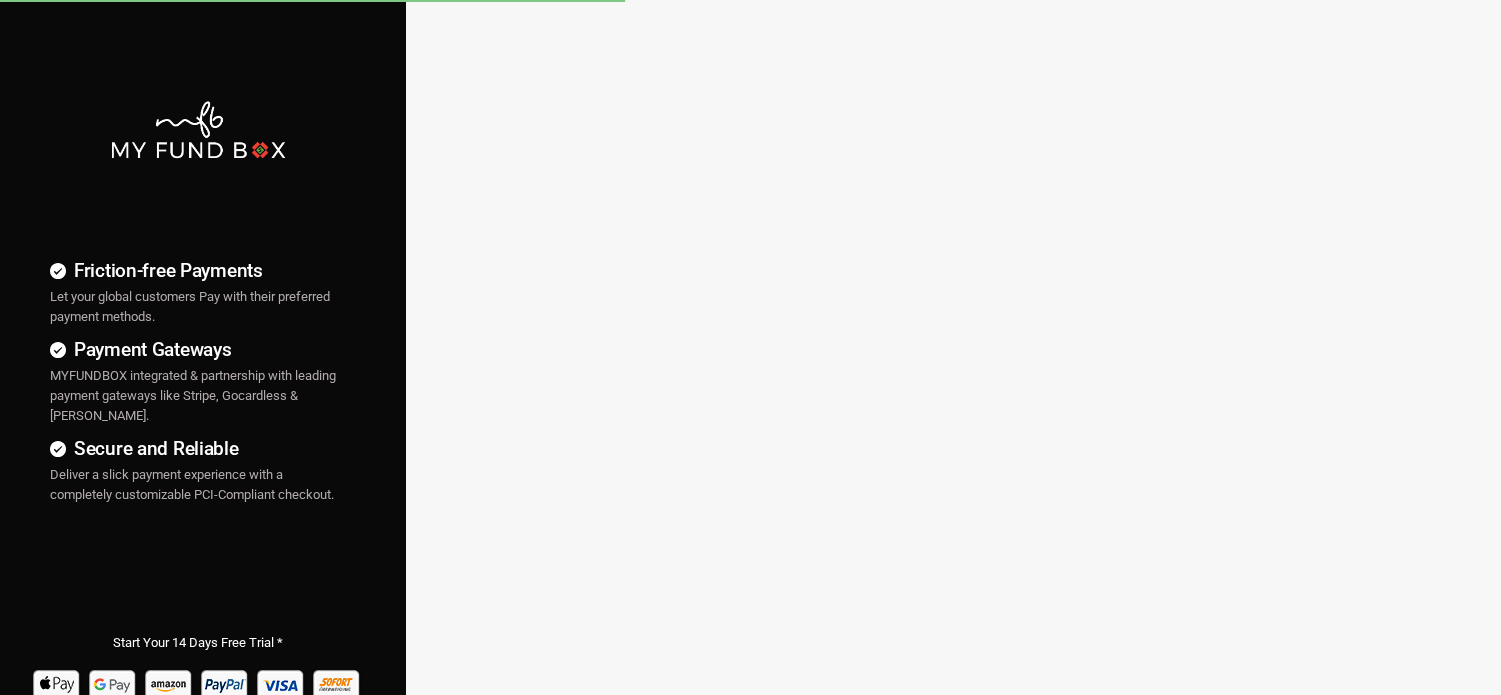 scroll, scrollTop: 0, scrollLeft: 0, axis: both 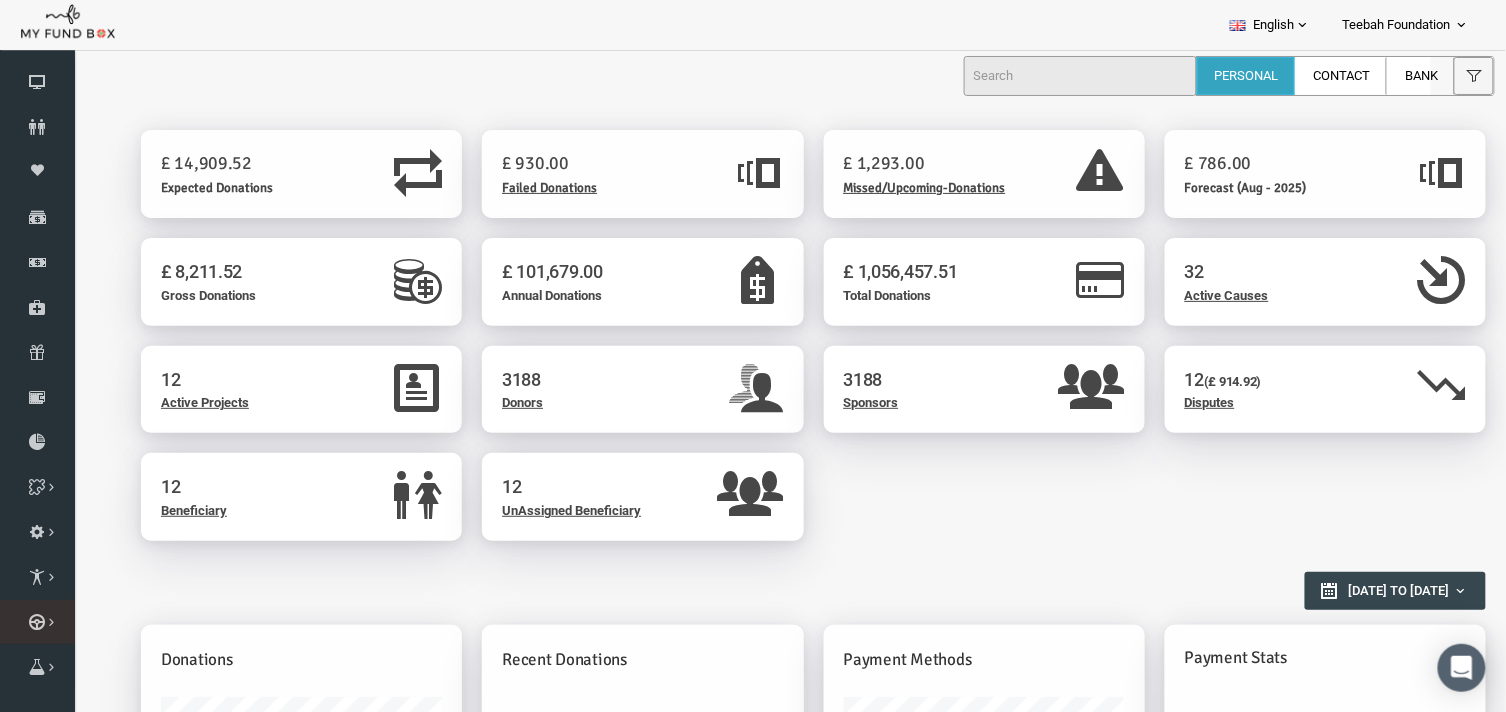 click at bounding box center [0, 0] 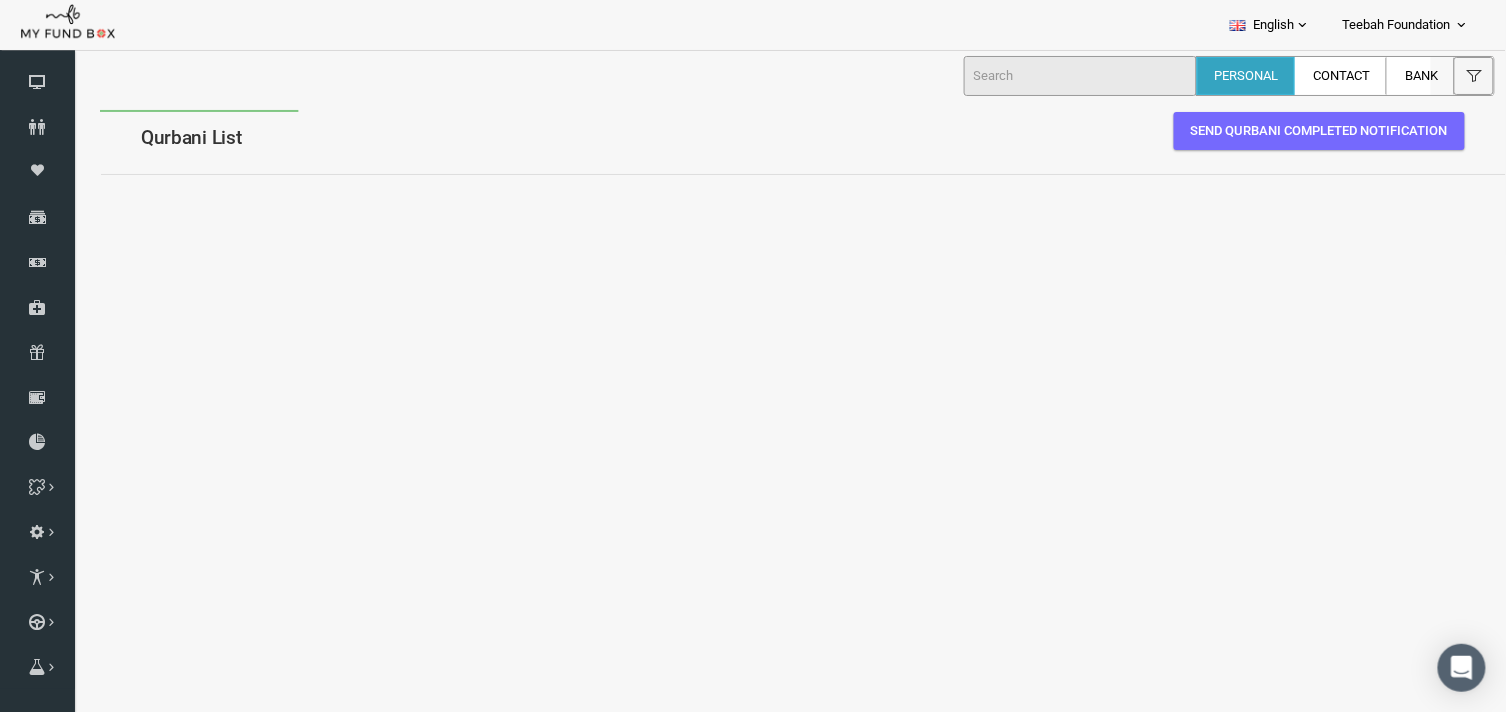 scroll, scrollTop: 0, scrollLeft: 0, axis: both 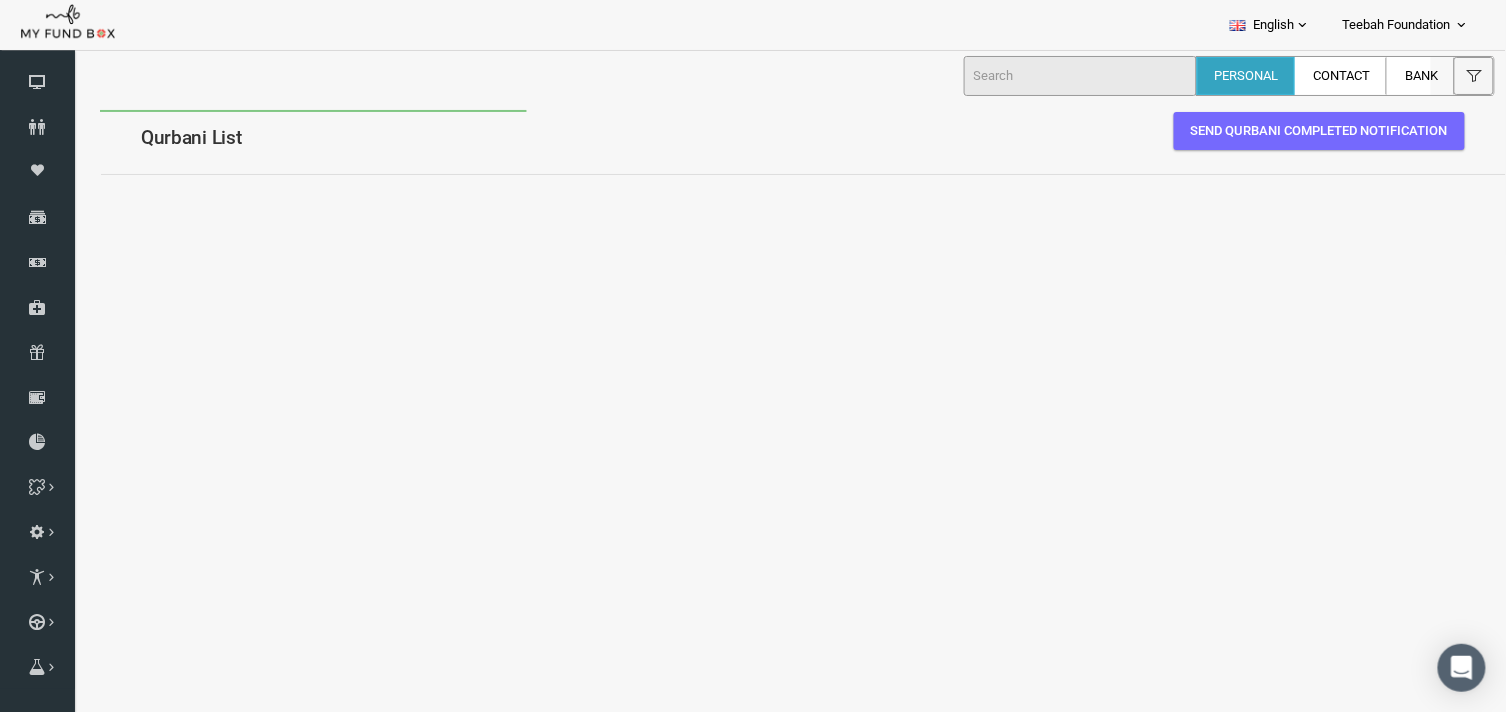 select on "100" 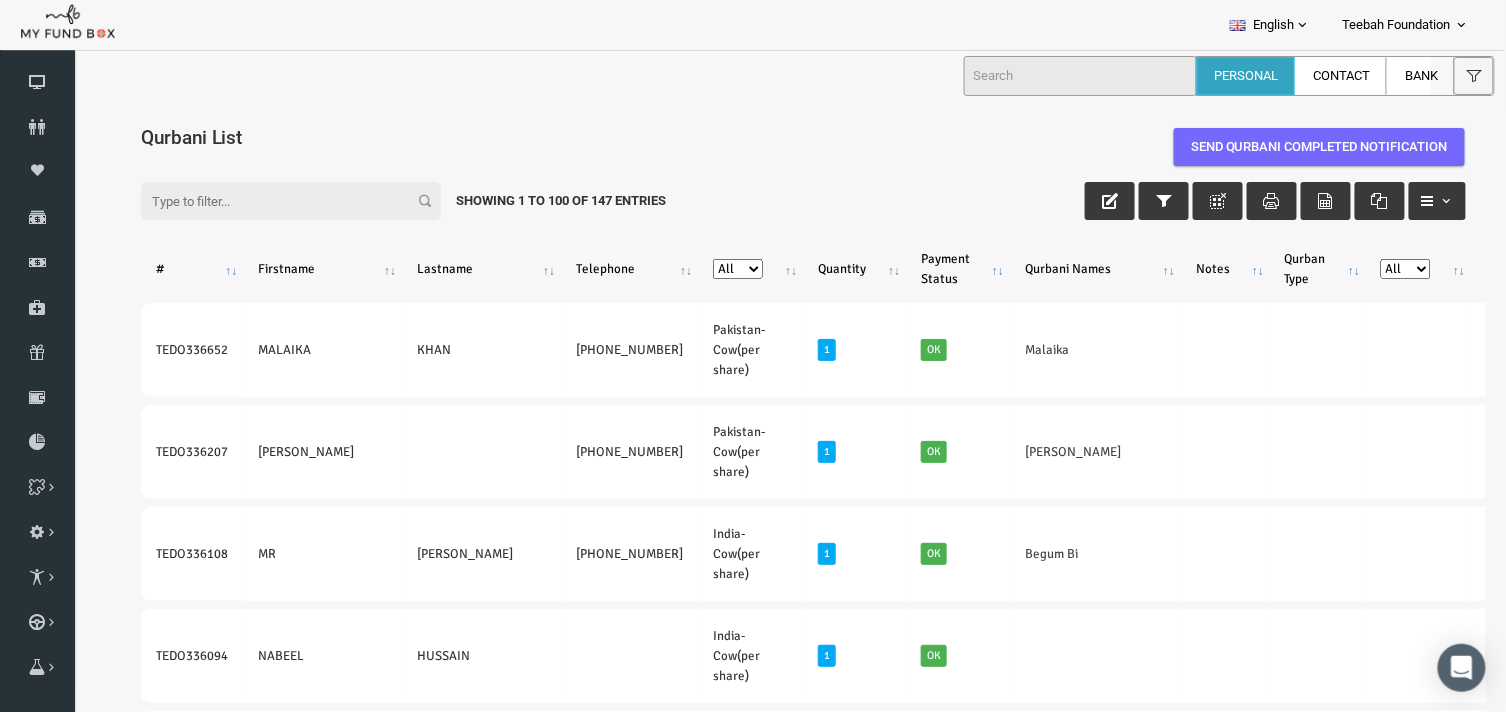 click on "Filter:" at bounding box center [262, 200] 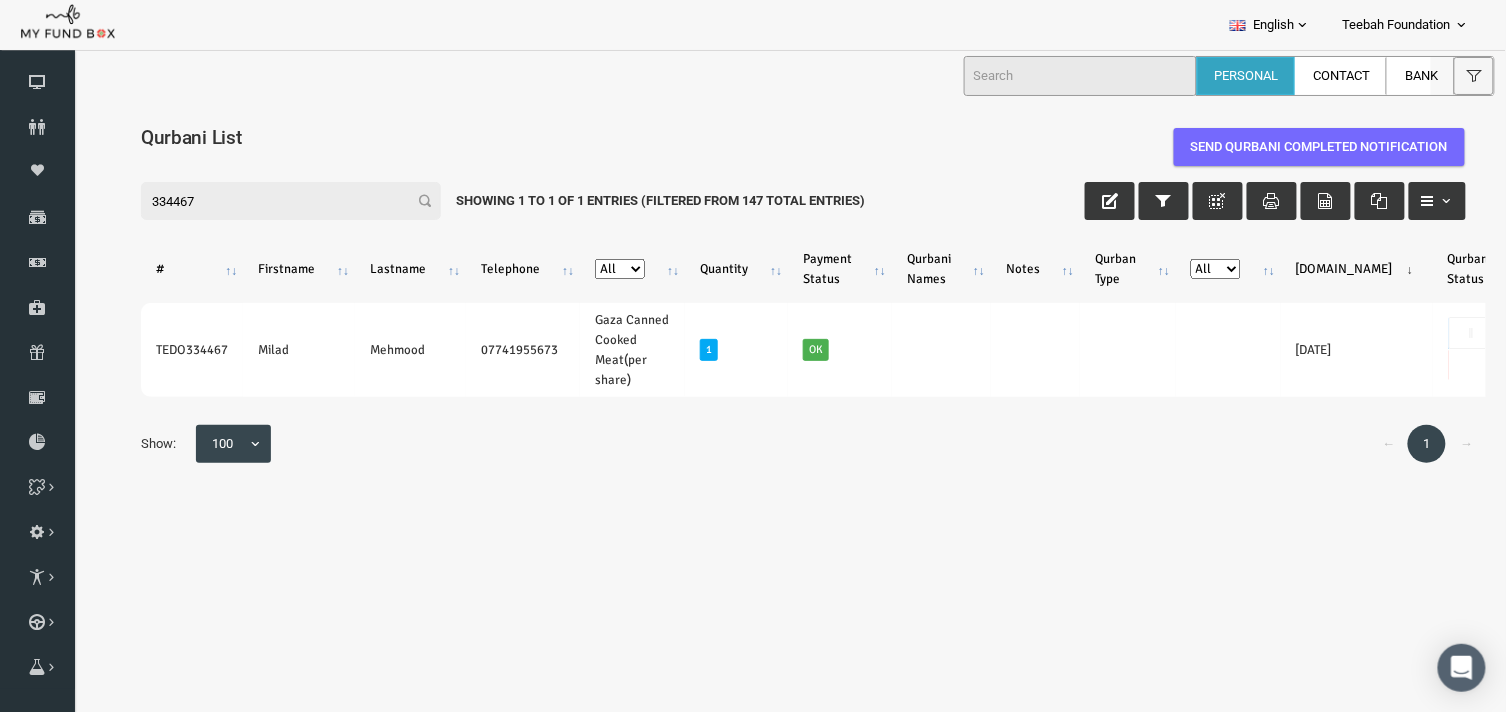 type on "334467" 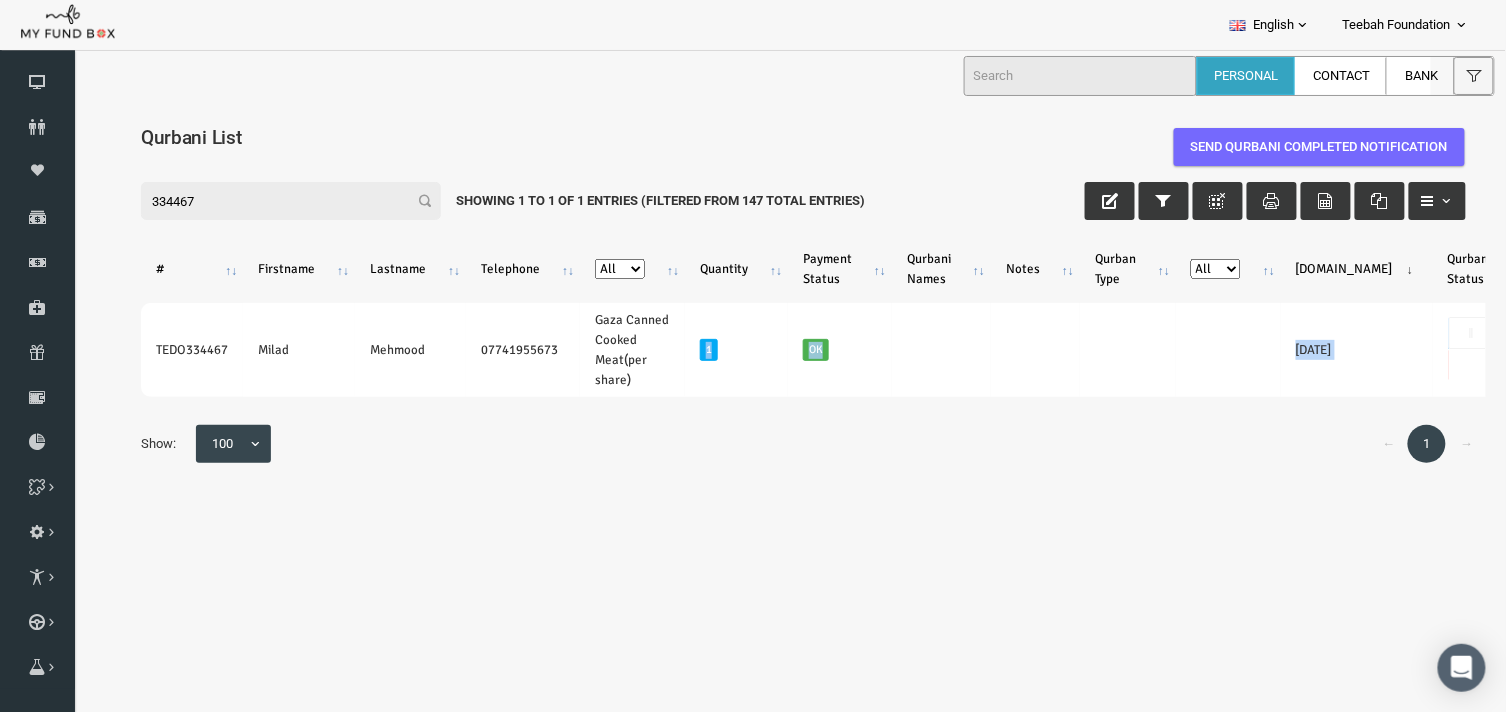 drag, startPoint x: 603, startPoint y: 420, endPoint x: 976, endPoint y: 432, distance: 373.193 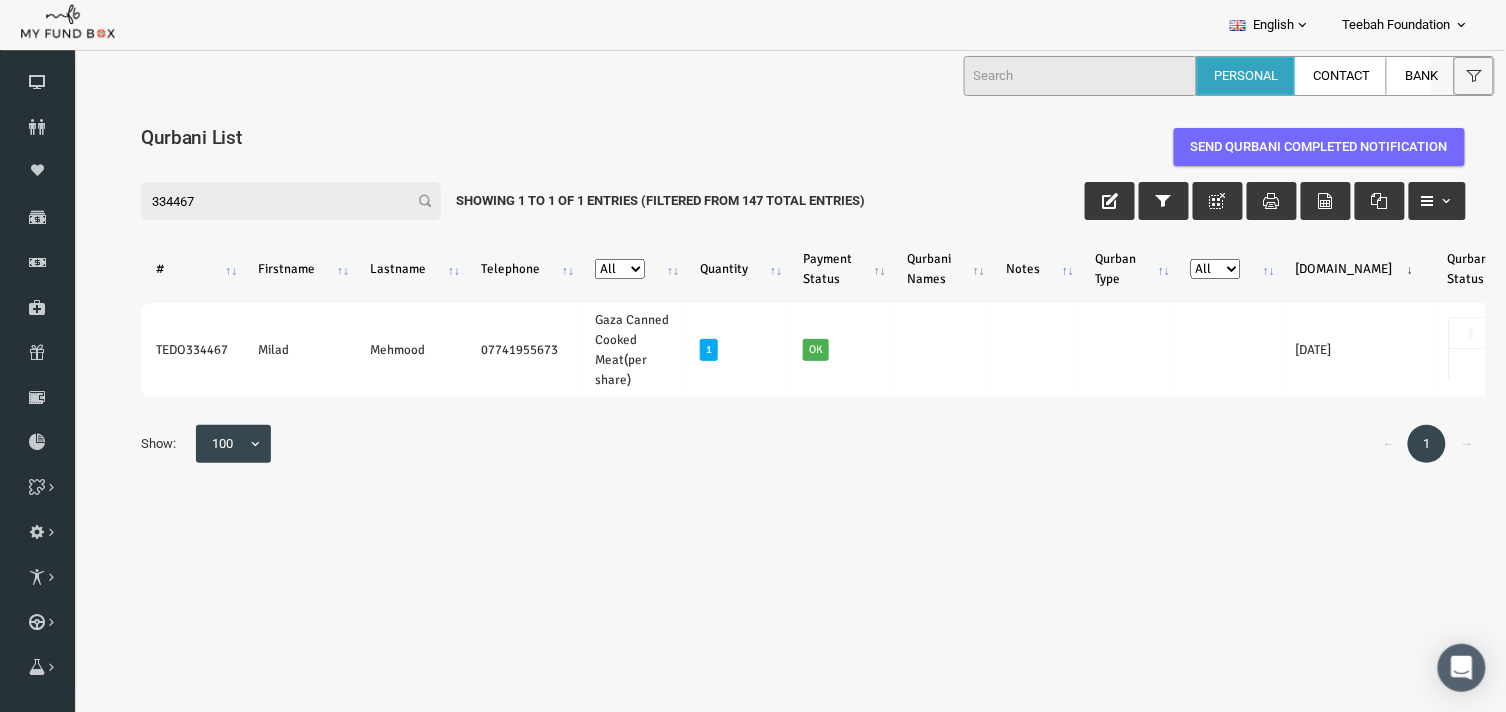 scroll, scrollTop: 0, scrollLeft: 194, axis: horizontal 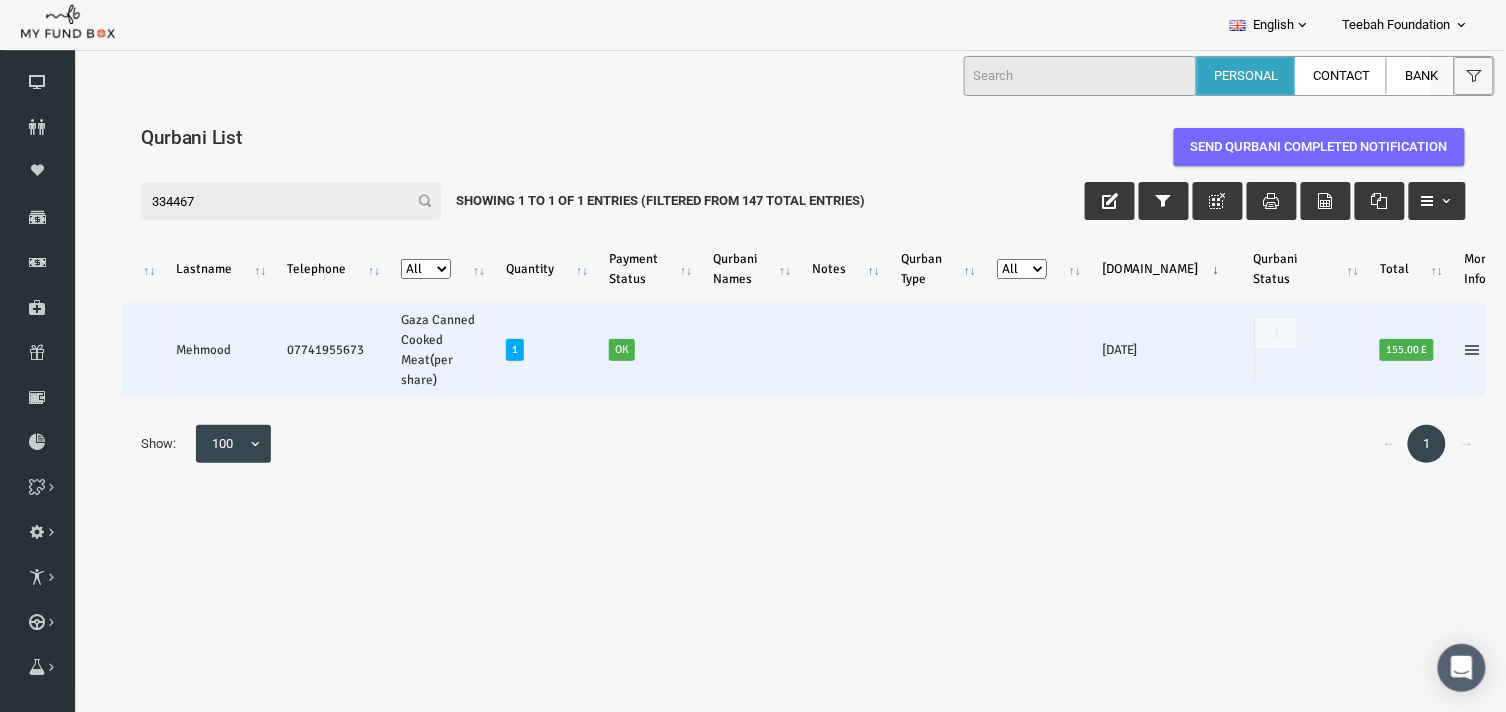 click at bounding box center [1443, 349] 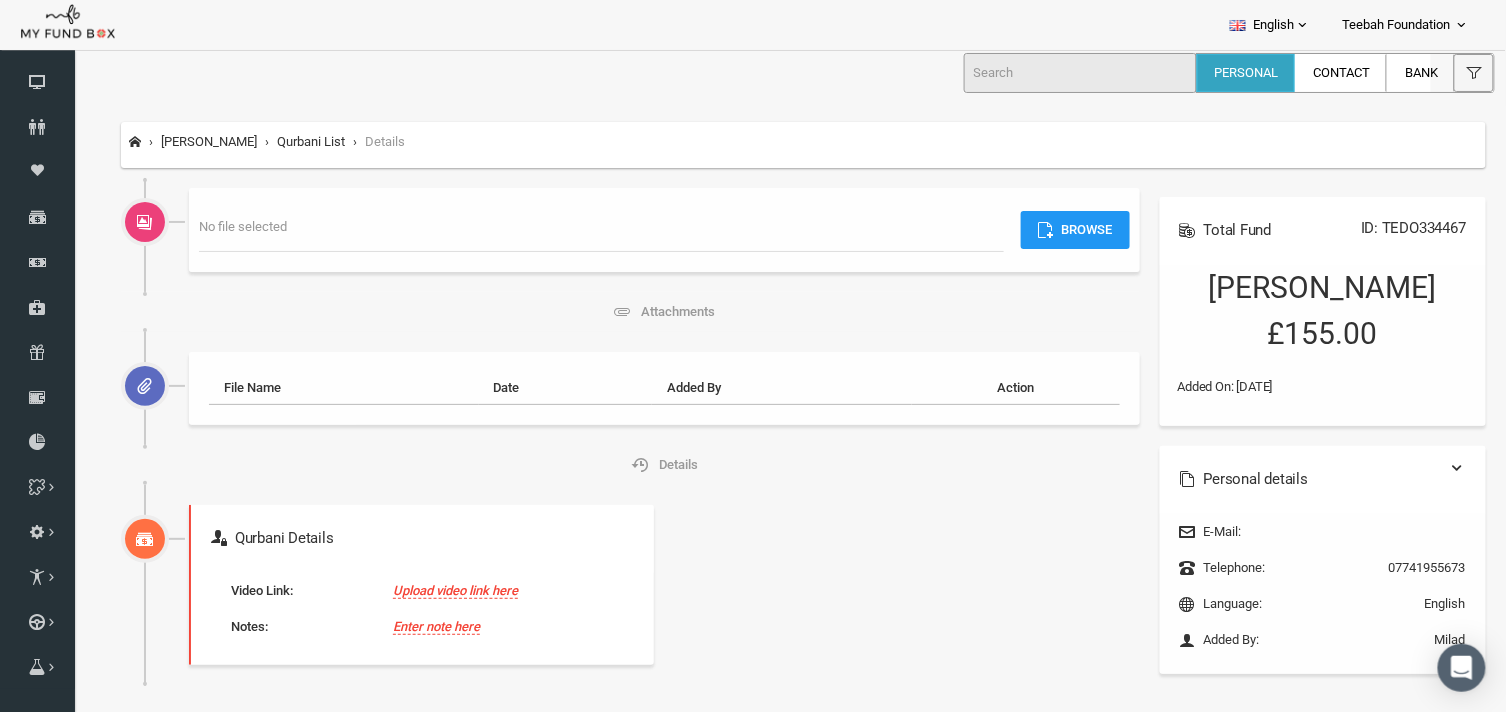 scroll, scrollTop: 0, scrollLeft: 0, axis: both 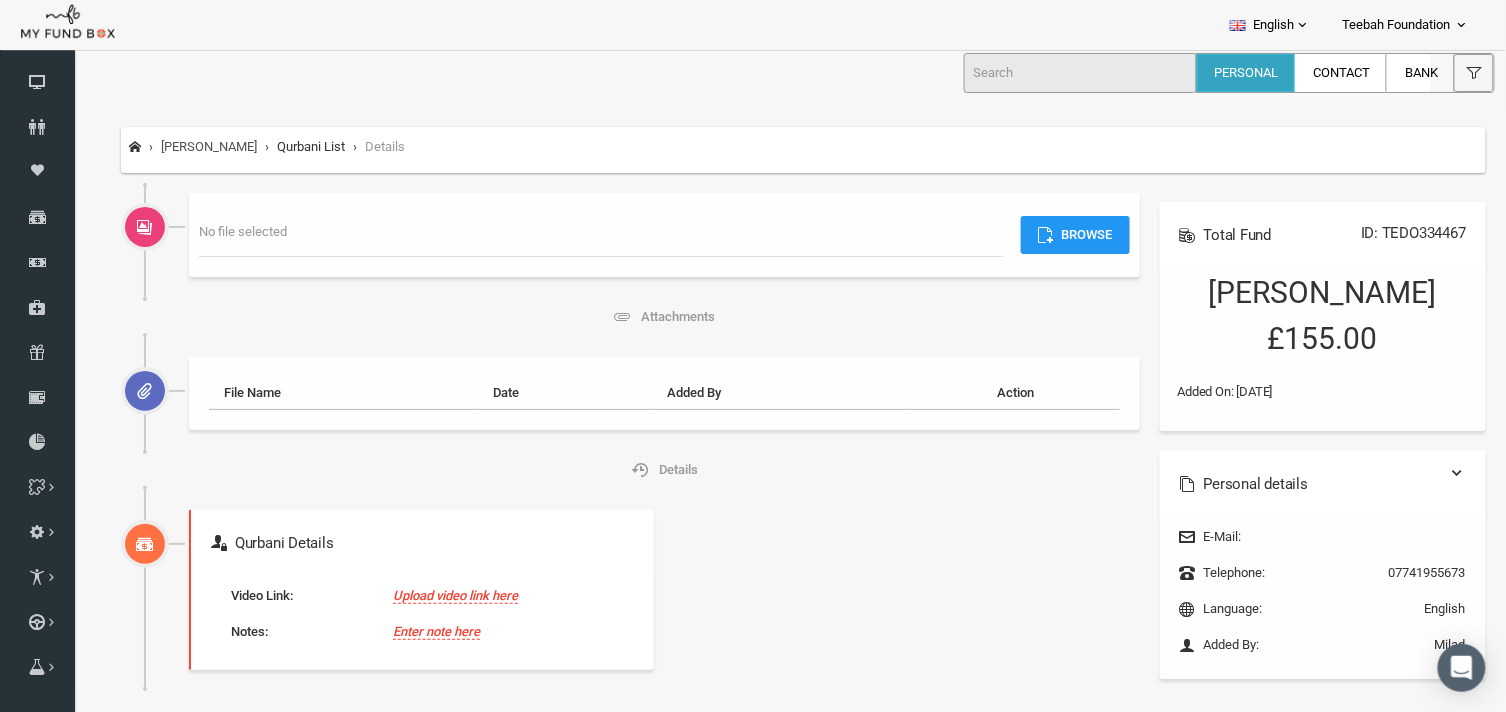 click on "Manage Qurbani" at bounding box center (180, 145) 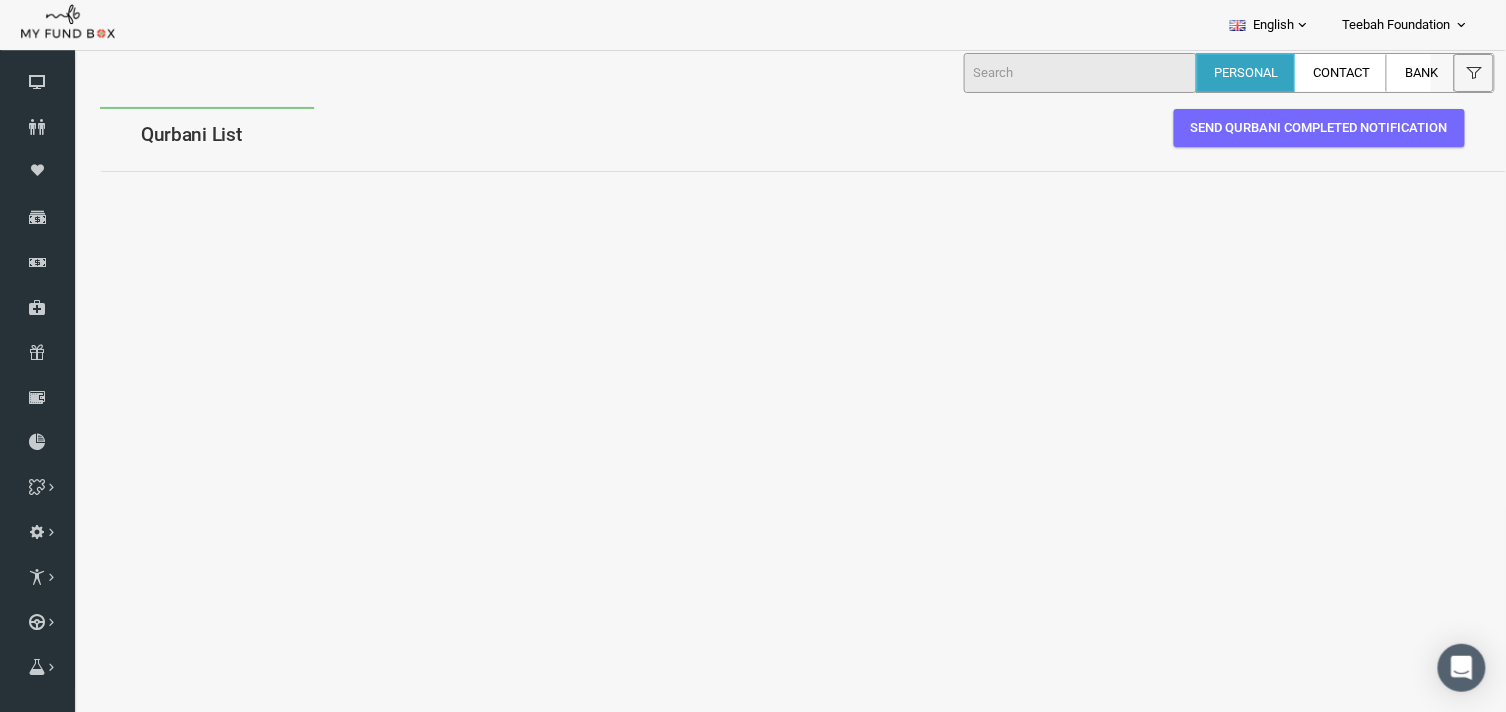 scroll, scrollTop: 0, scrollLeft: 0, axis: both 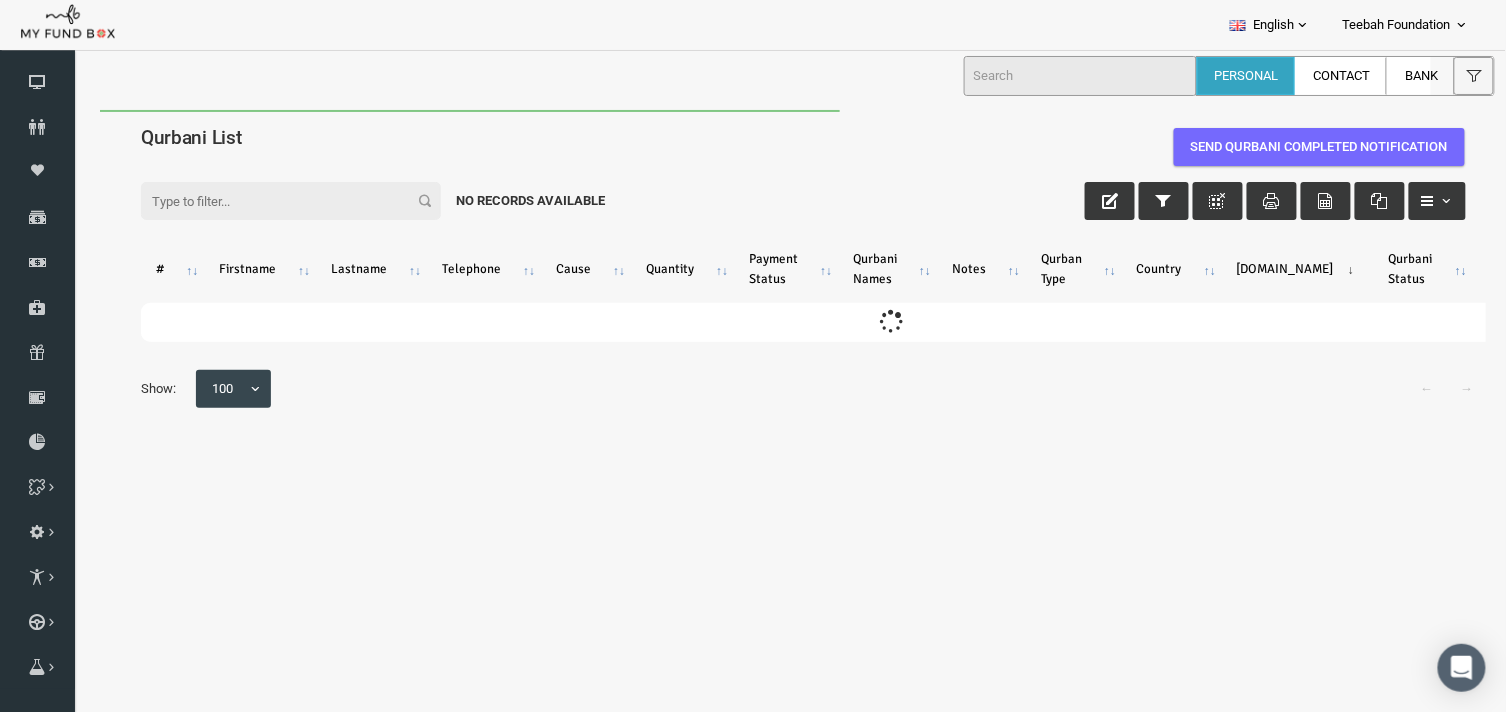click on "Filter:" at bounding box center [262, 200] 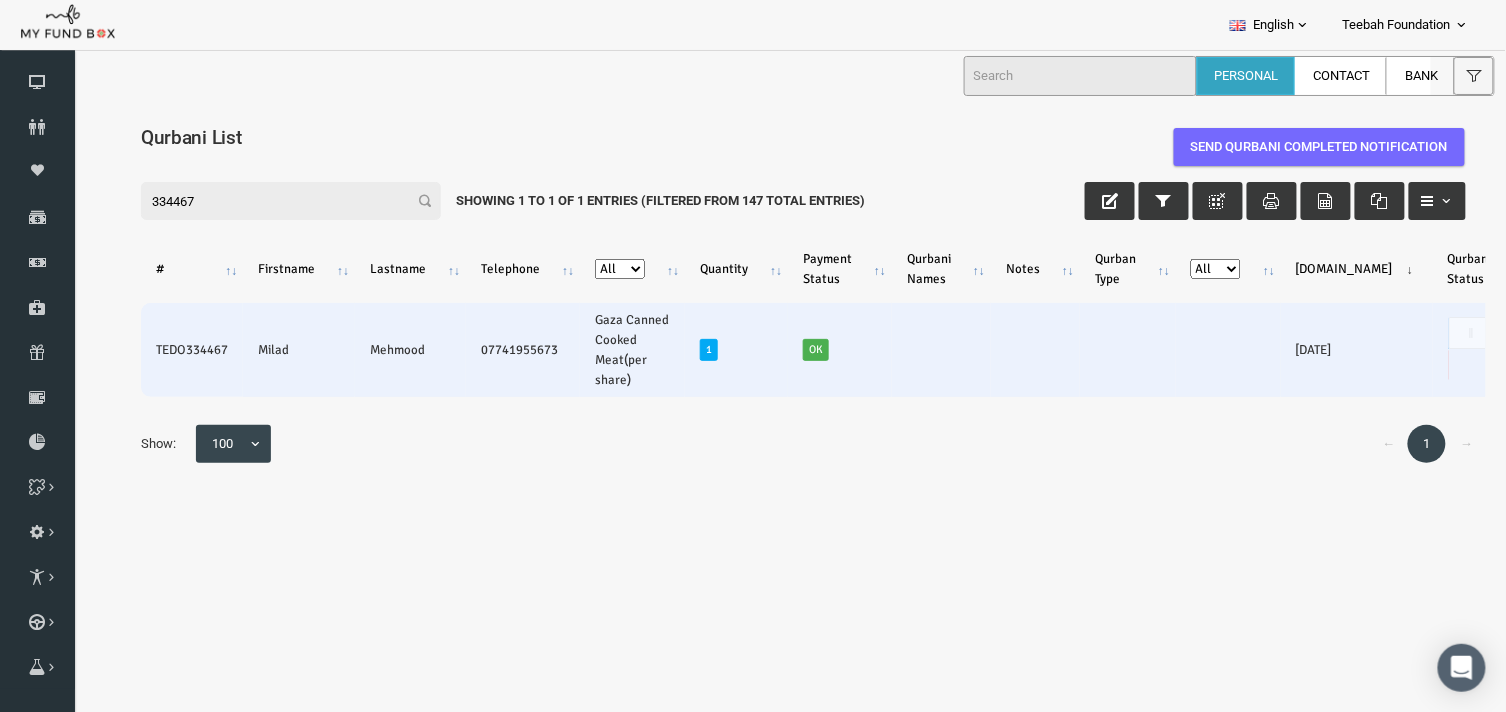 type on "334467" 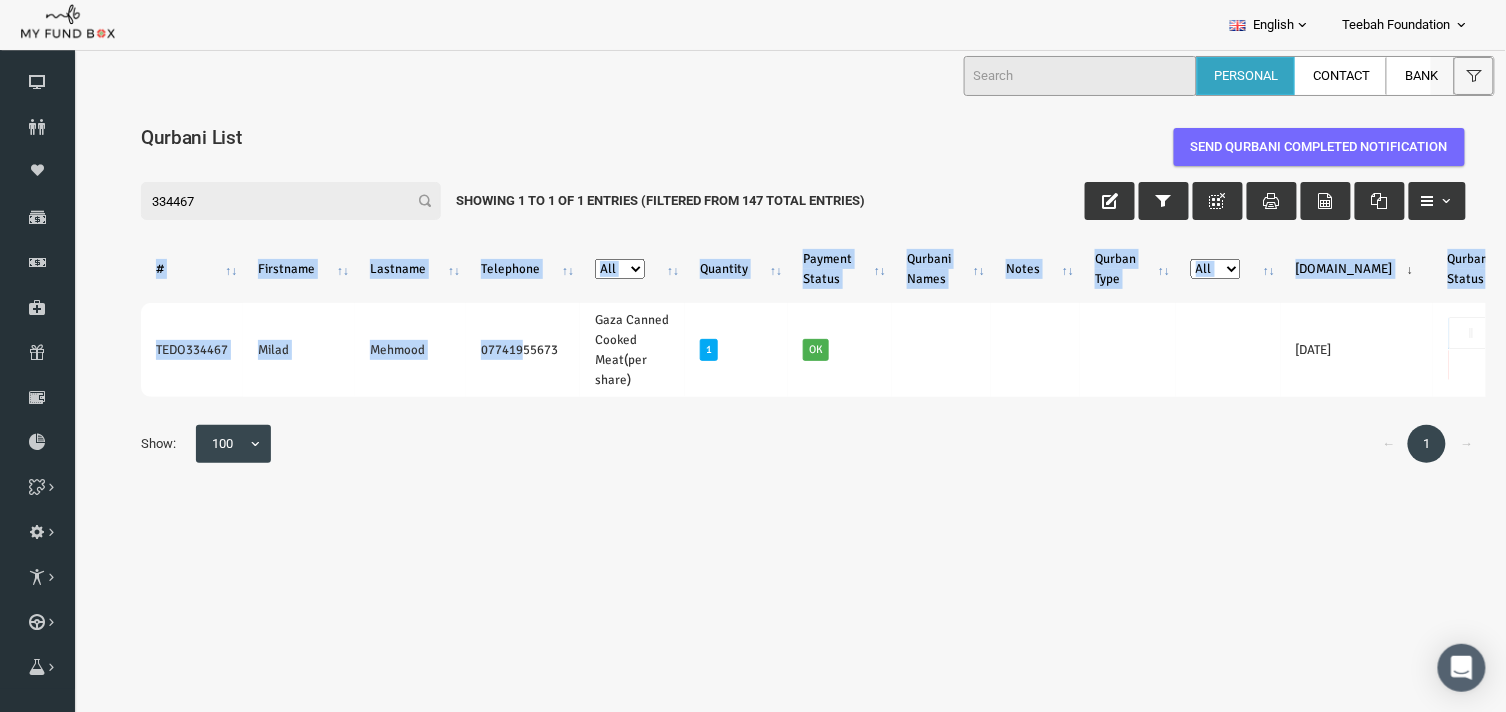 drag, startPoint x: 490, startPoint y: 420, endPoint x: 728, endPoint y: 431, distance: 238.25406 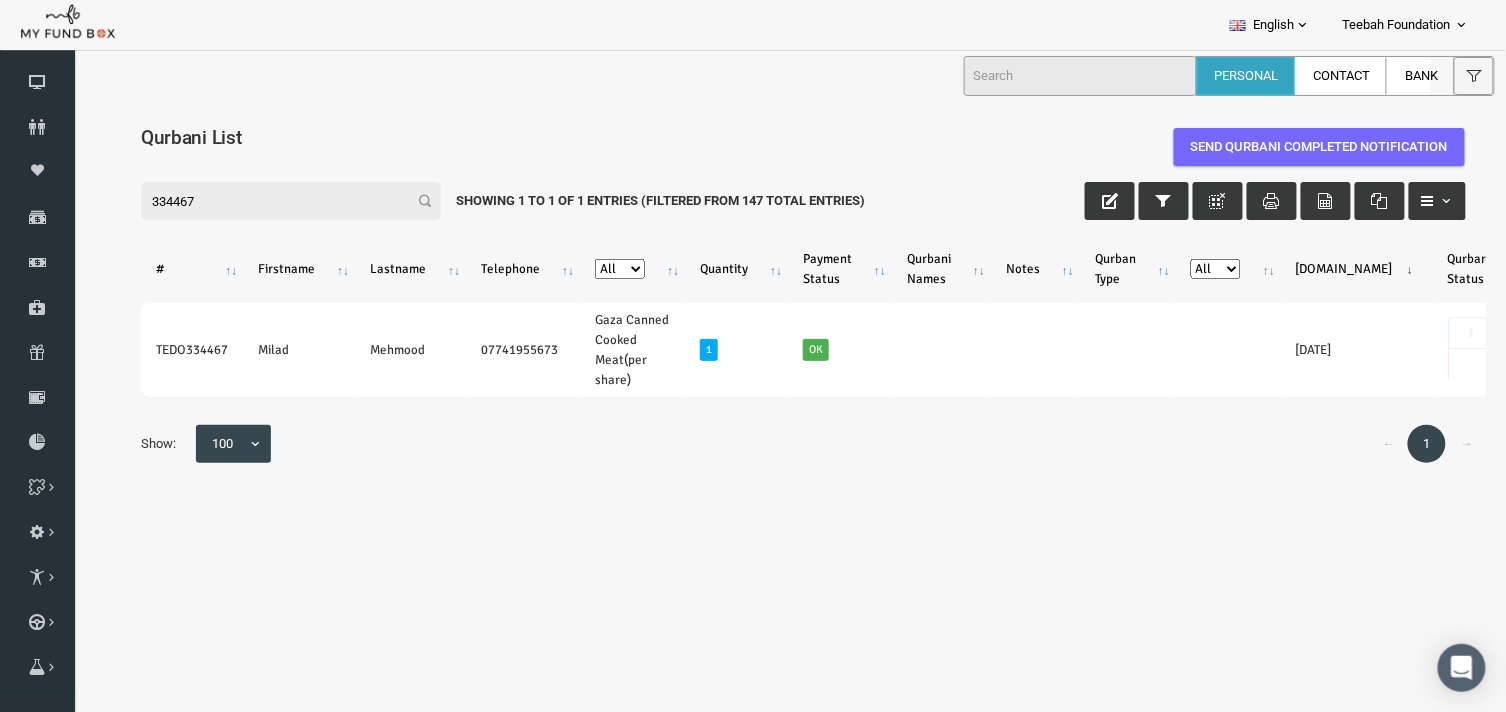 click on "Qurbani List
Send Qurbani completed notification
01-01-2025 to 09-07-2025
Donor Not Found
Beneficiary Not Found
Partner Not Found!!!!
Please Fill out this field
Please Enter an E-mail Address
Showing" at bounding box center (774, 409) 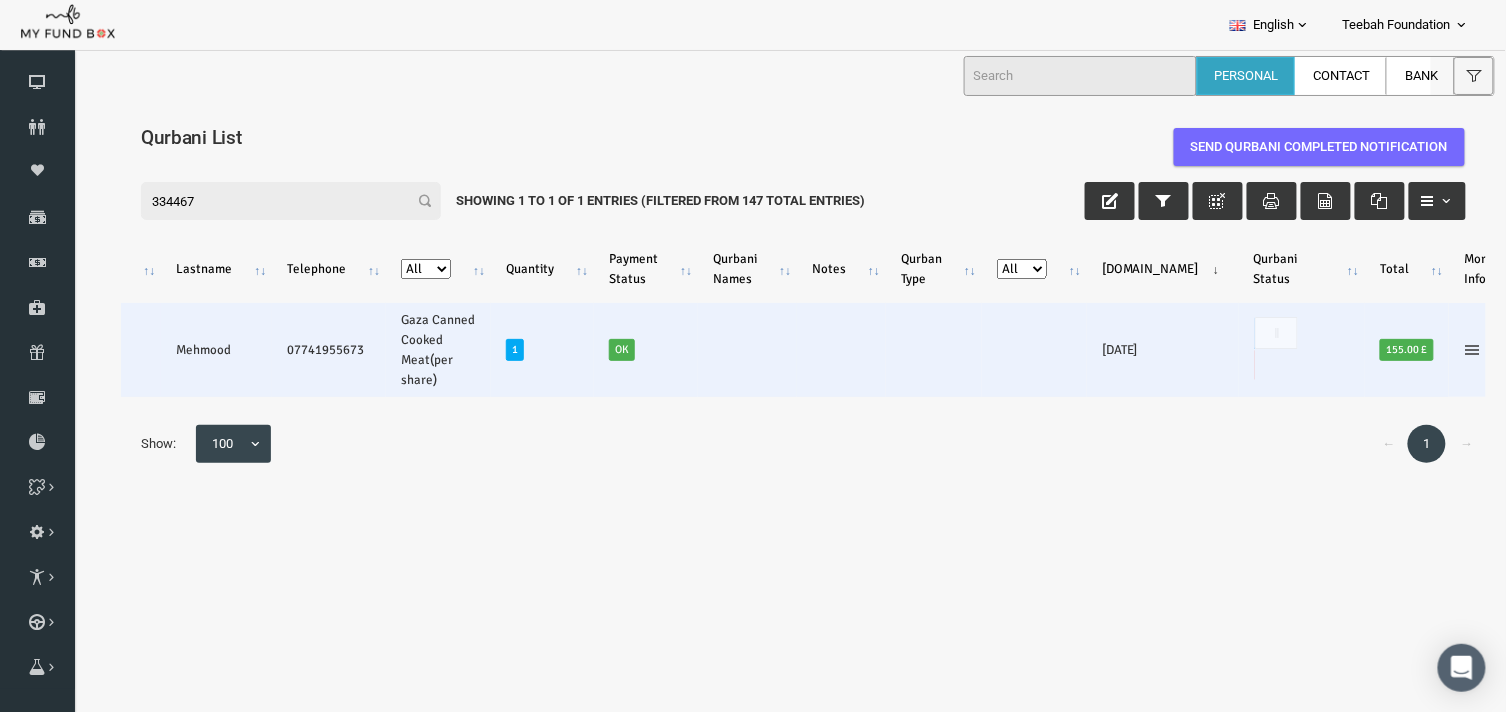 click at bounding box center [1443, 349] 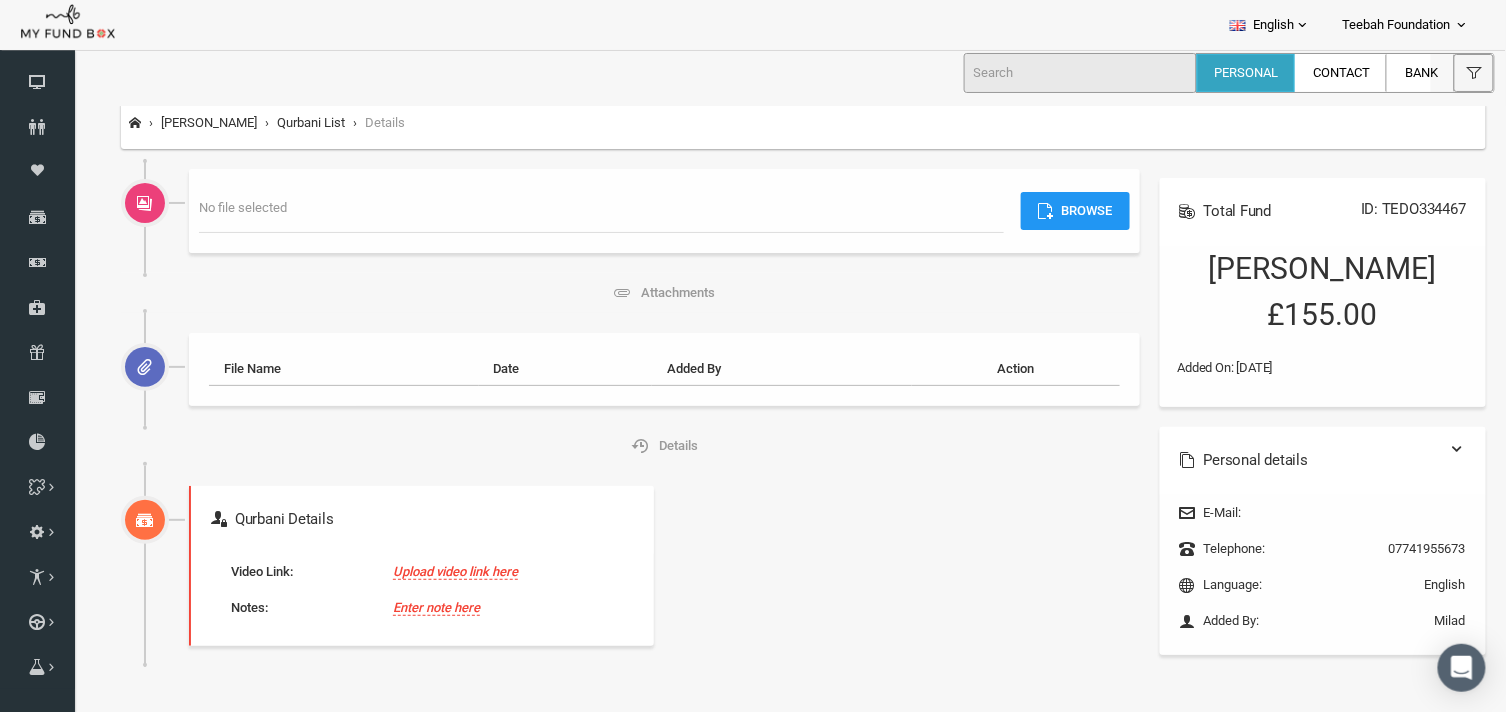 scroll, scrollTop: 0, scrollLeft: 0, axis: both 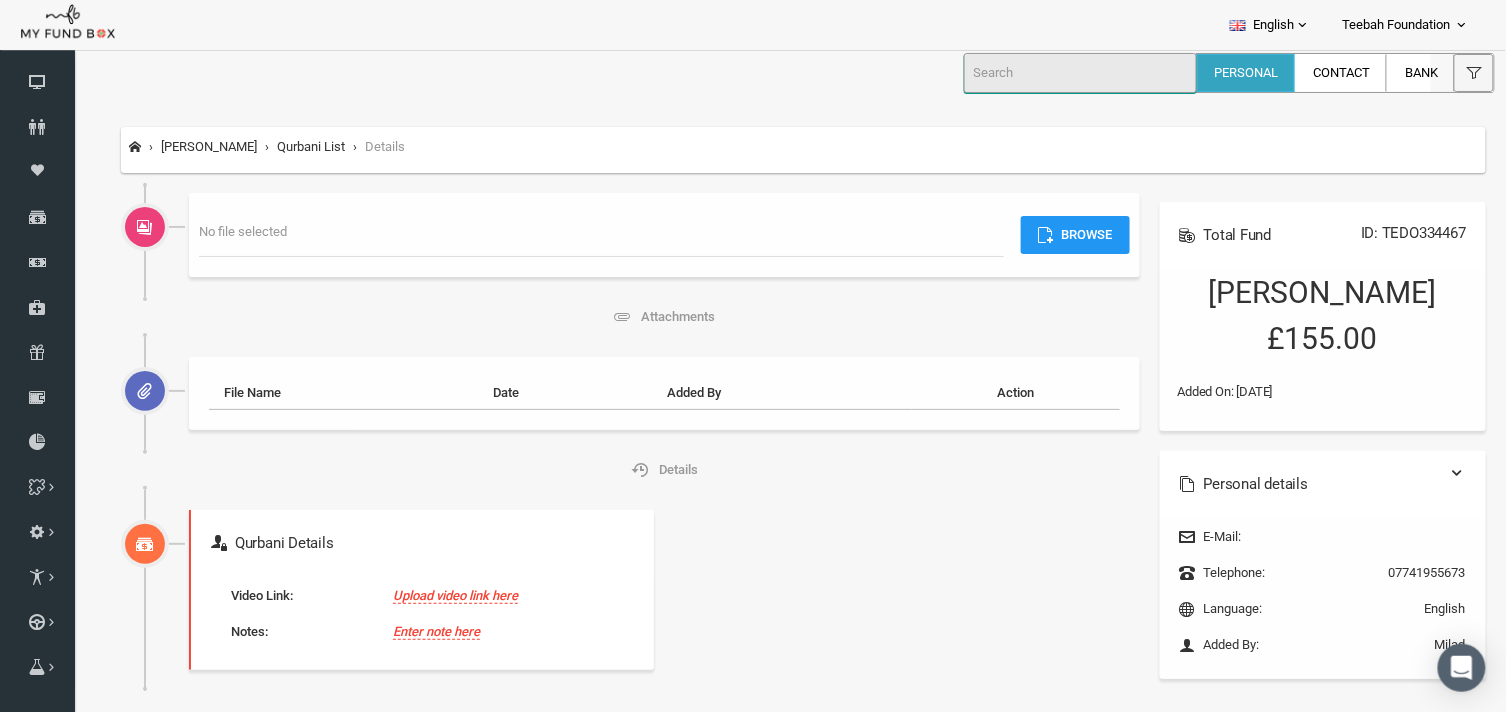 click at bounding box center [1081, 73] 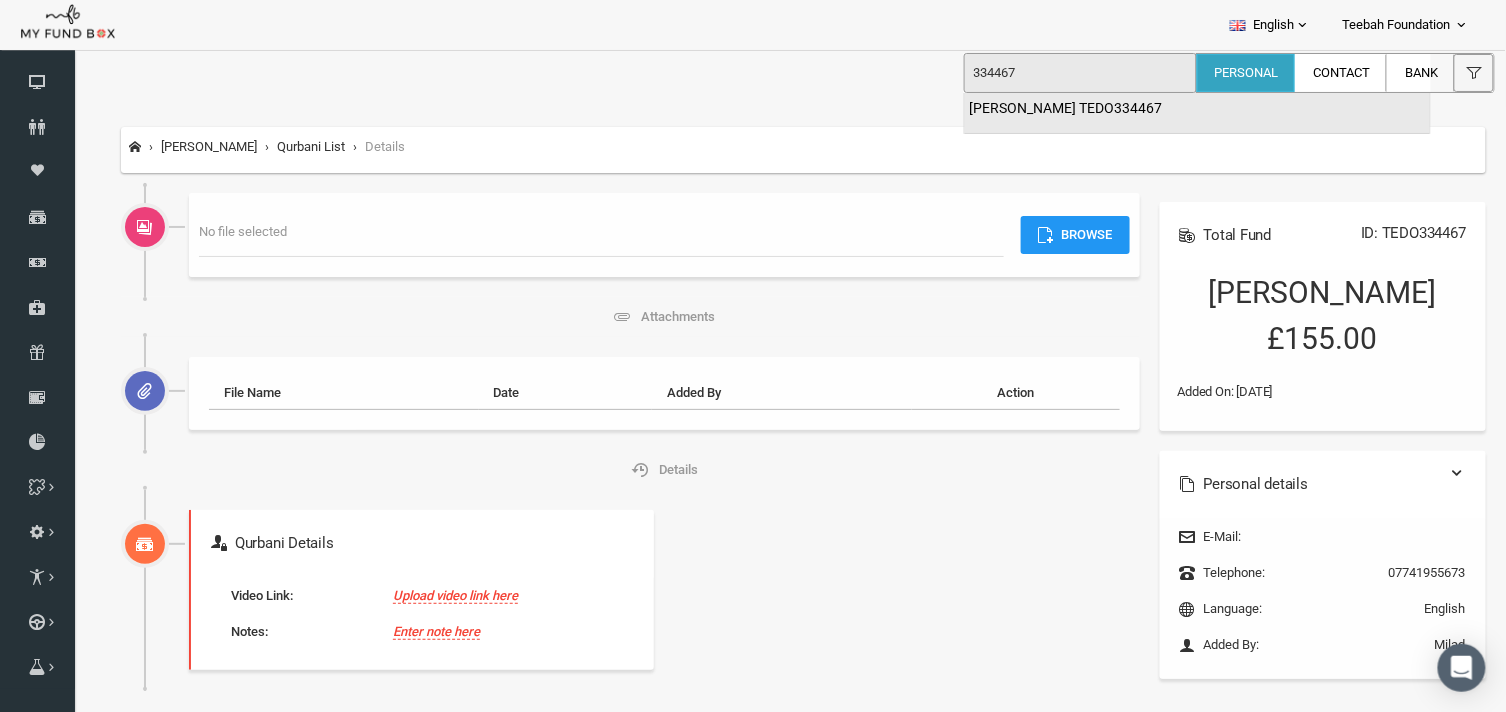 click on "Milad Mehmood TEDO334467" at bounding box center [1066, 109] 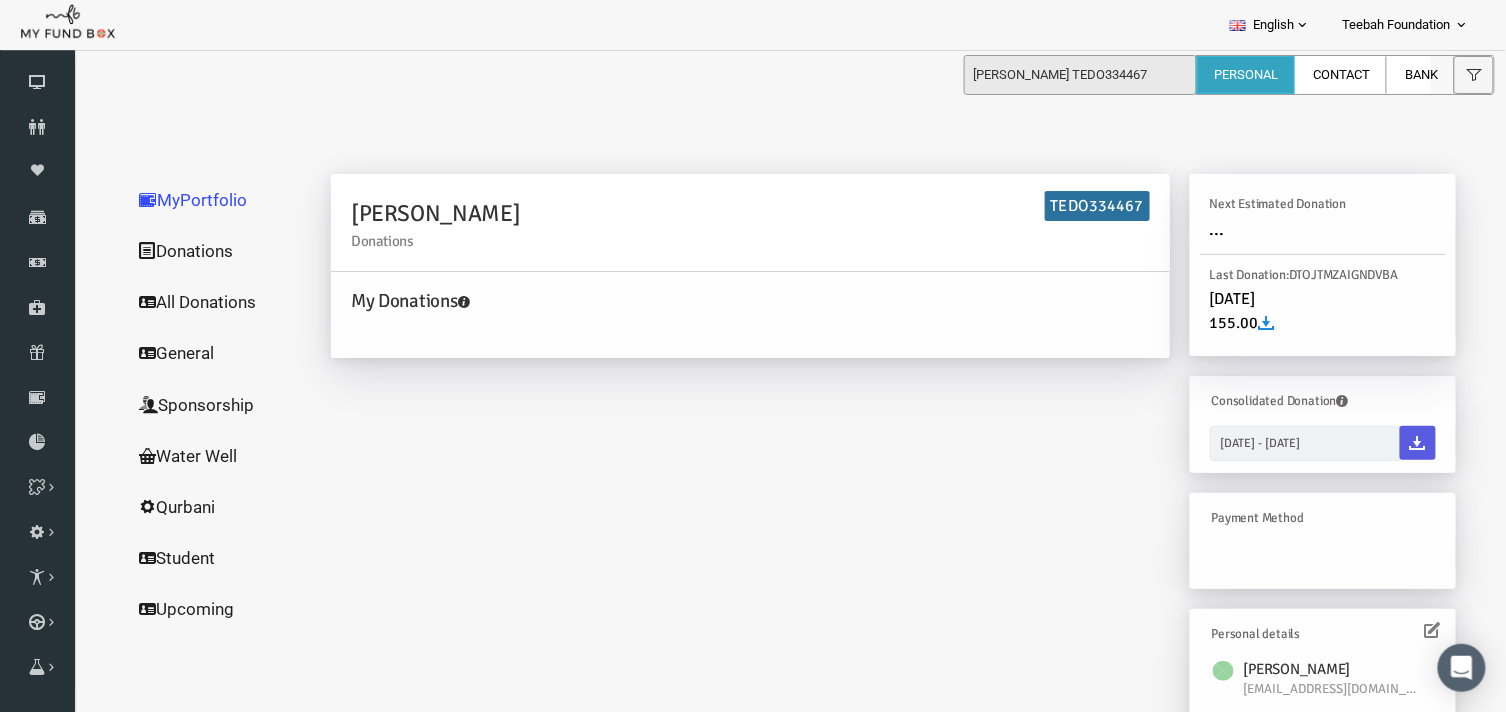 scroll, scrollTop: 0, scrollLeft: 0, axis: both 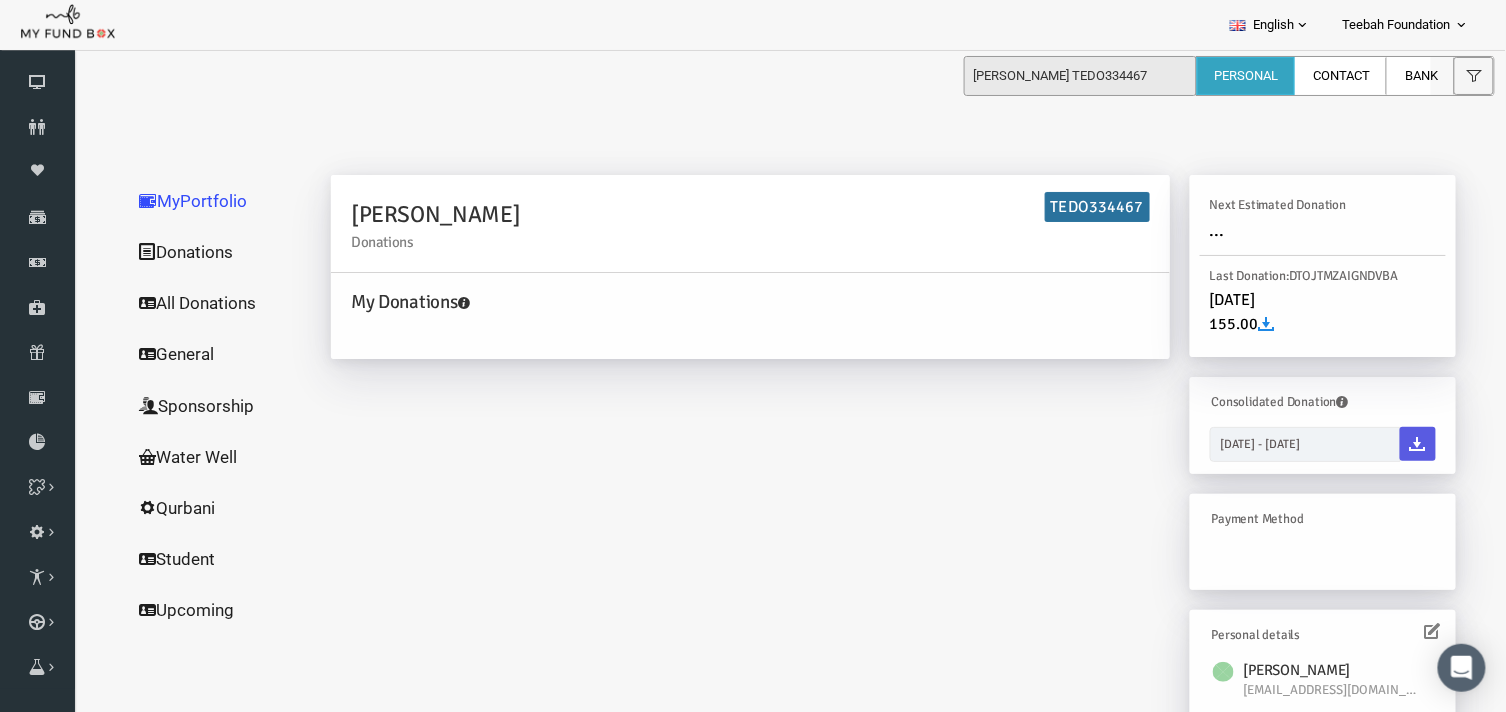 click on "All Donations" at bounding box center [192, 302] 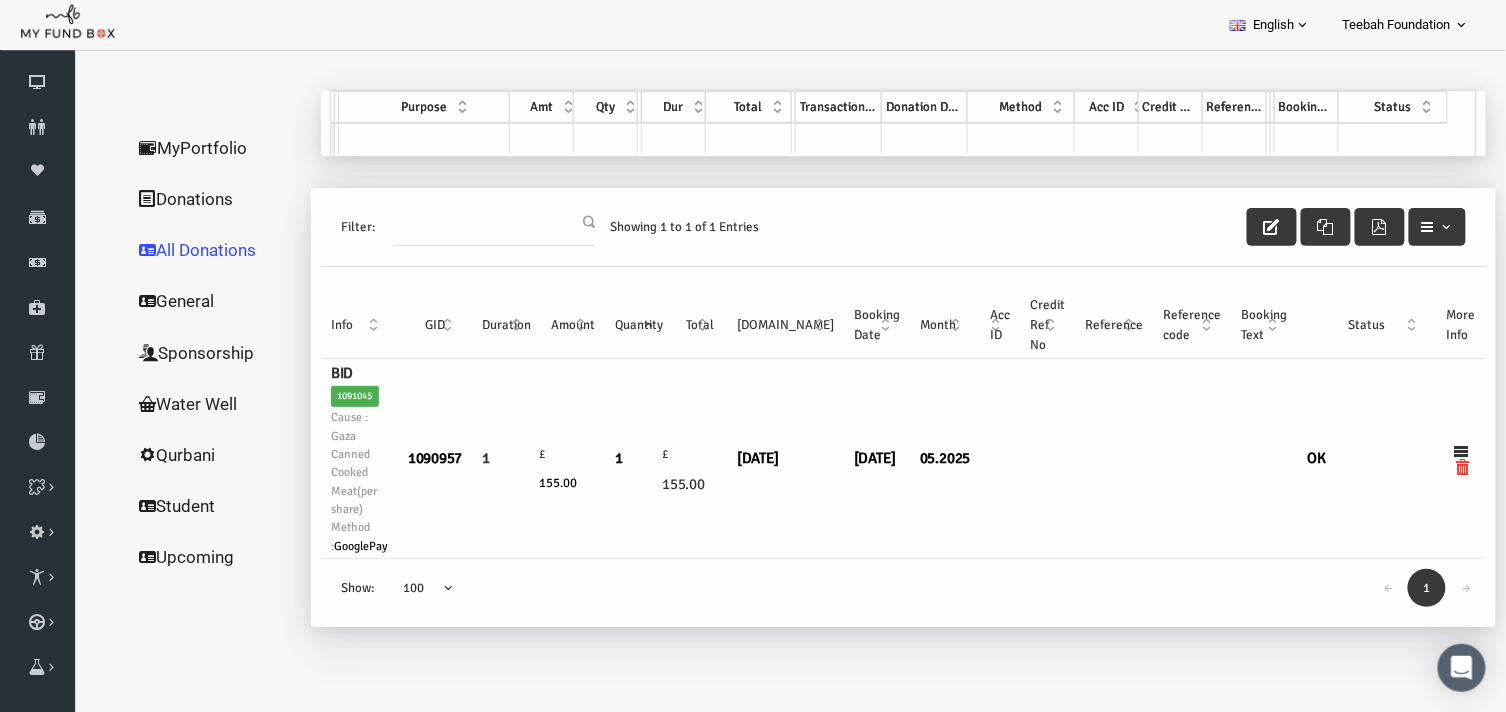 scroll, scrollTop: 111, scrollLeft: 0, axis: vertical 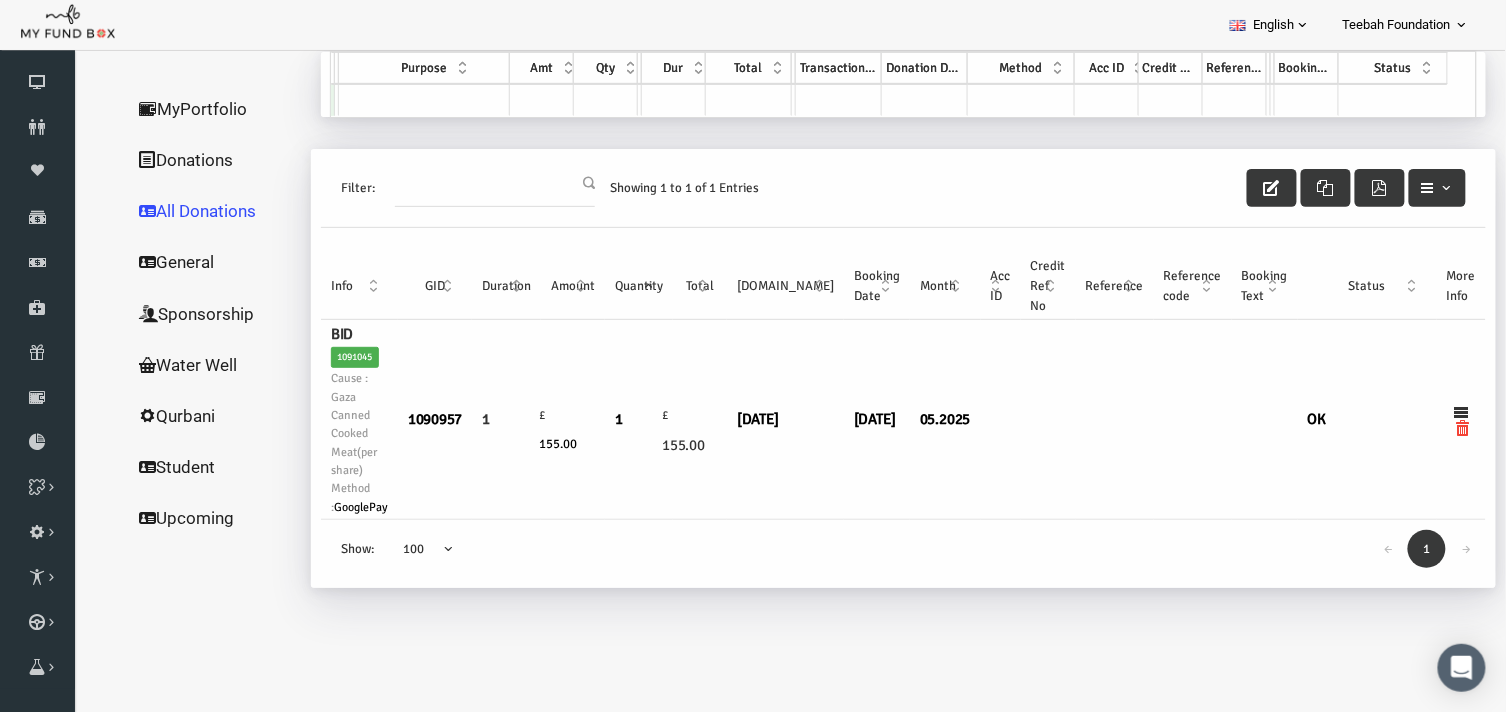 drag, startPoint x: 714, startPoint y: 416, endPoint x: 955, endPoint y: 415, distance: 241.00208 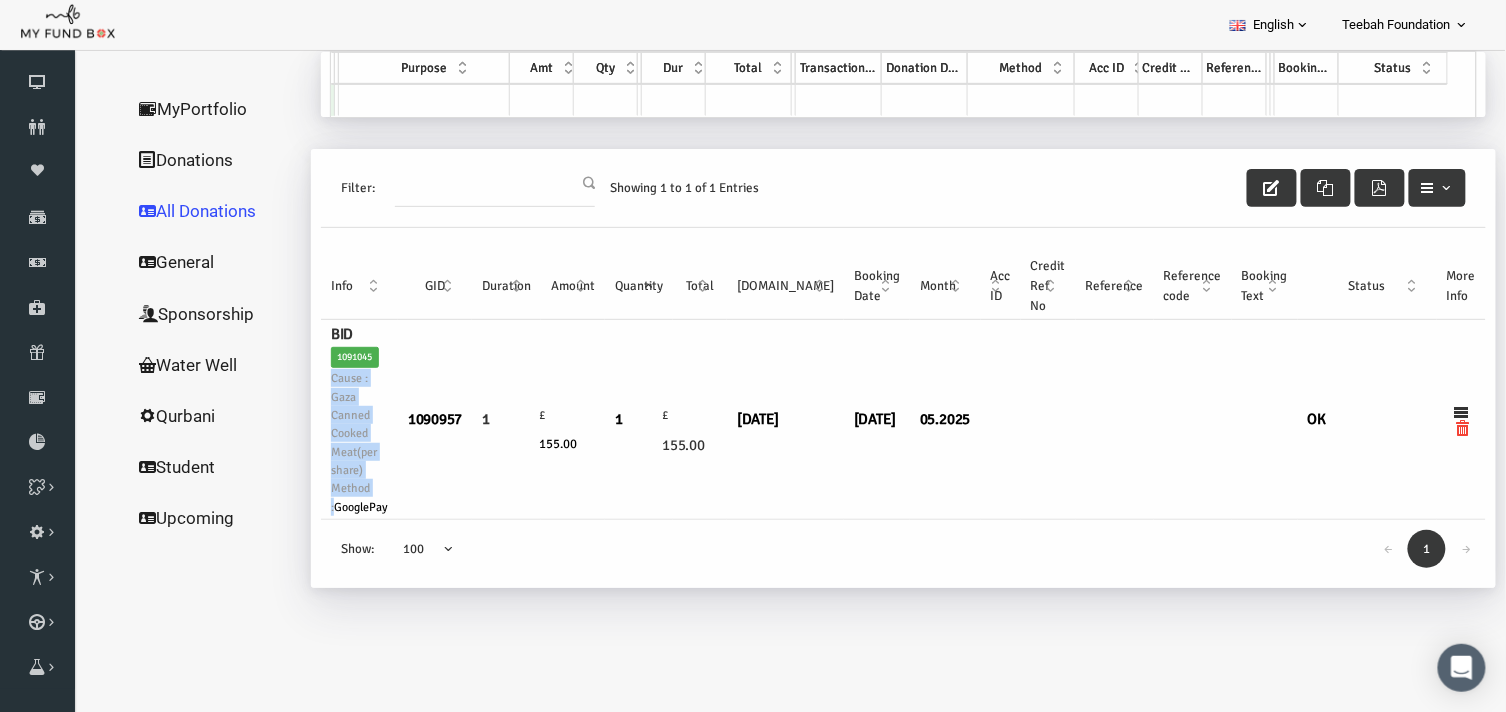 drag, startPoint x: 303, startPoint y: 380, endPoint x: 368, endPoint y: 493, distance: 130.36104 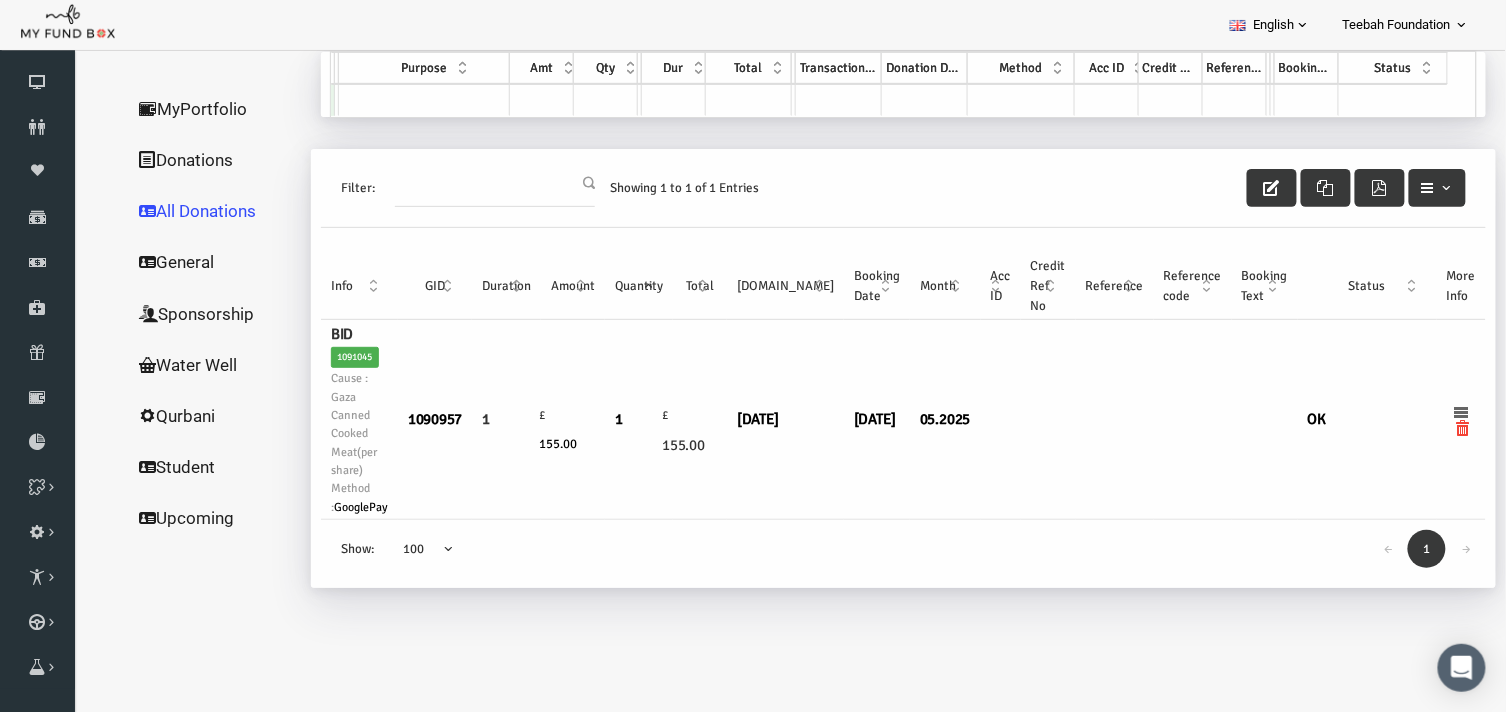 click at bounding box center (1433, 412) 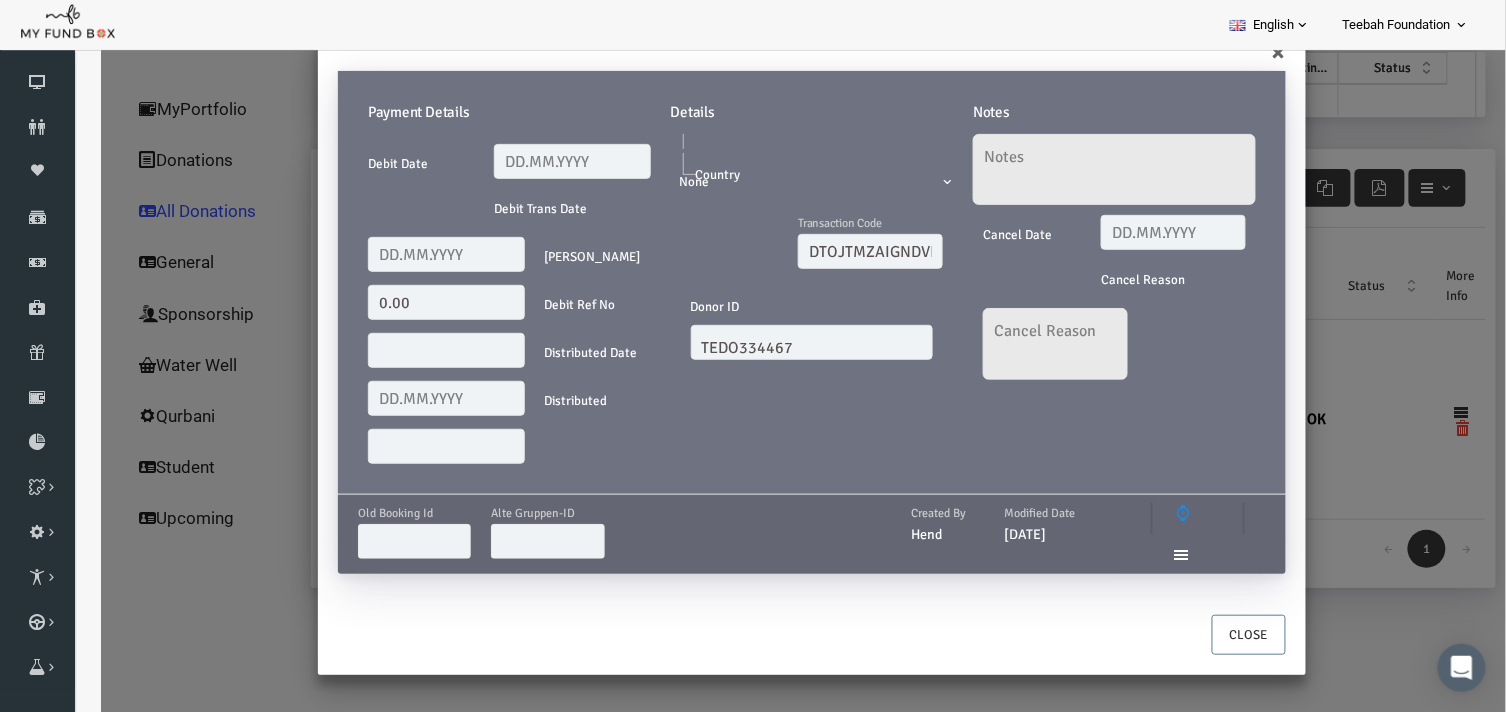 click on "×
Payment Details
Debit Date
Debit Trans Date
Debit Amount
0.00
Debit Ref No
Distributed Date
Distributed
Details
Country" at bounding box center (774, 377) 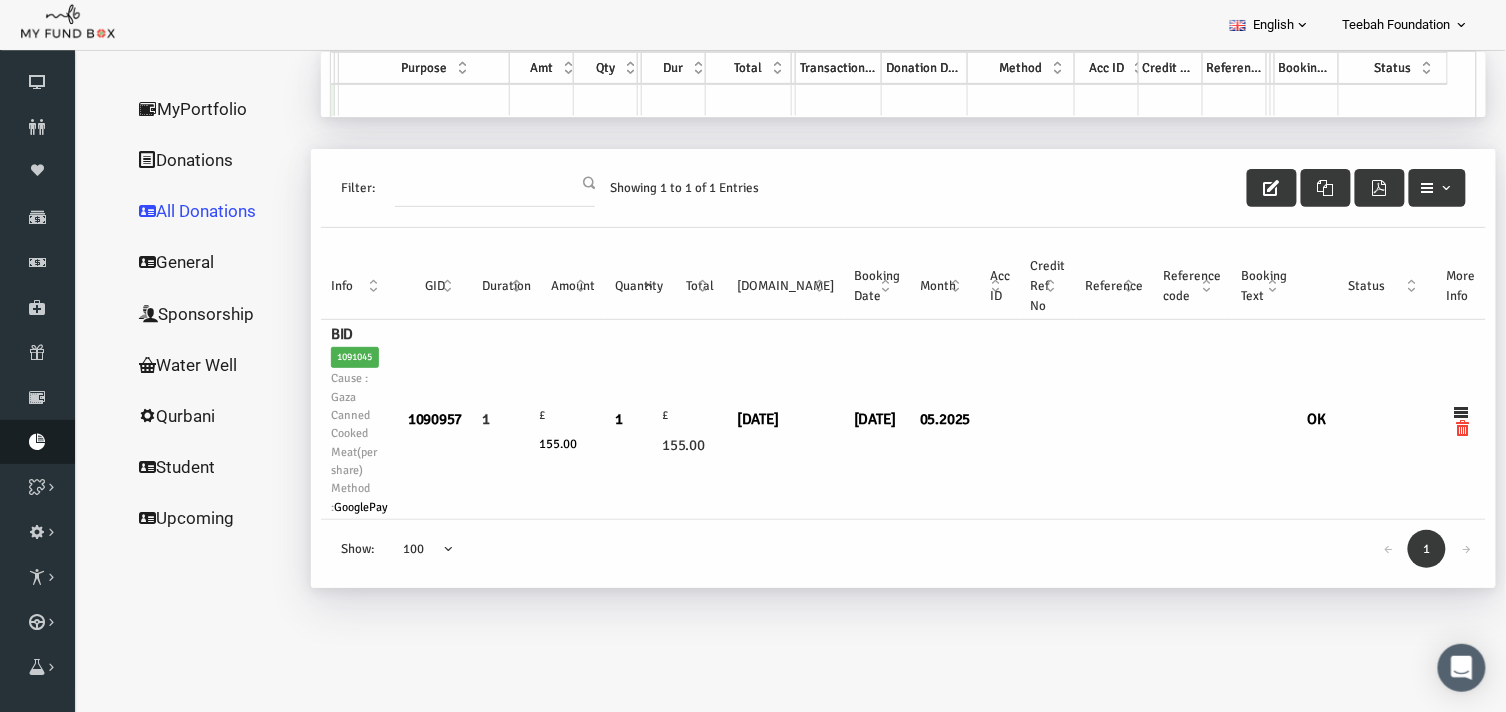 click at bounding box center (37, 442) 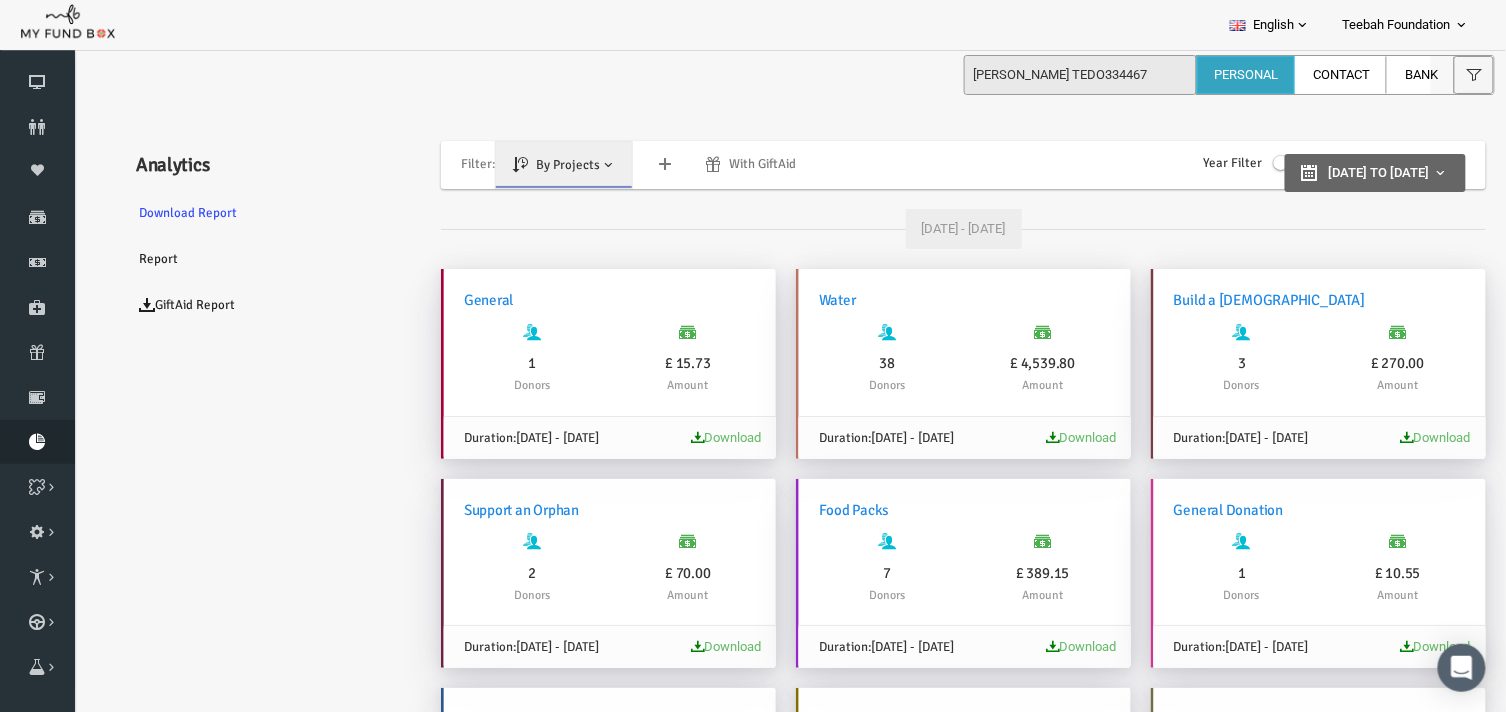 scroll, scrollTop: 0, scrollLeft: 0, axis: both 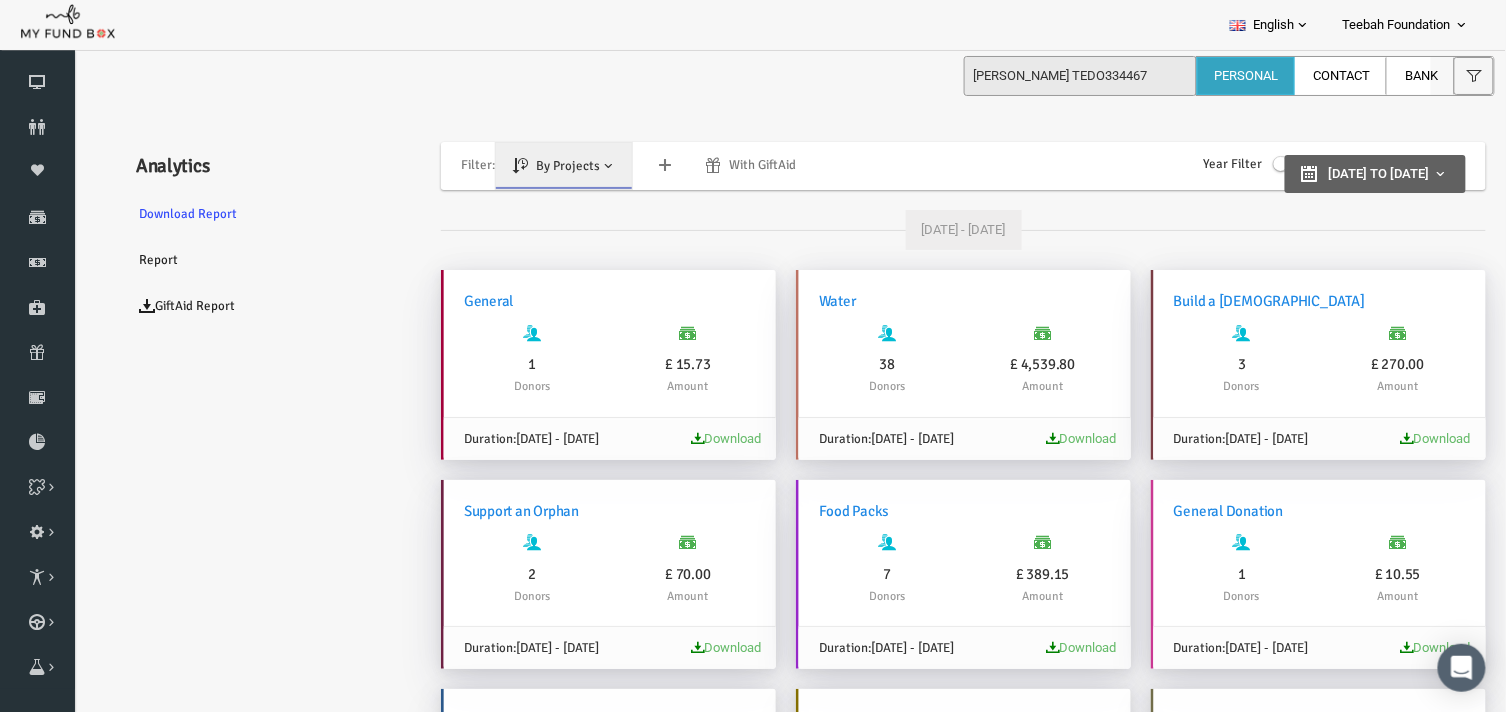 type on "01-07-2025" 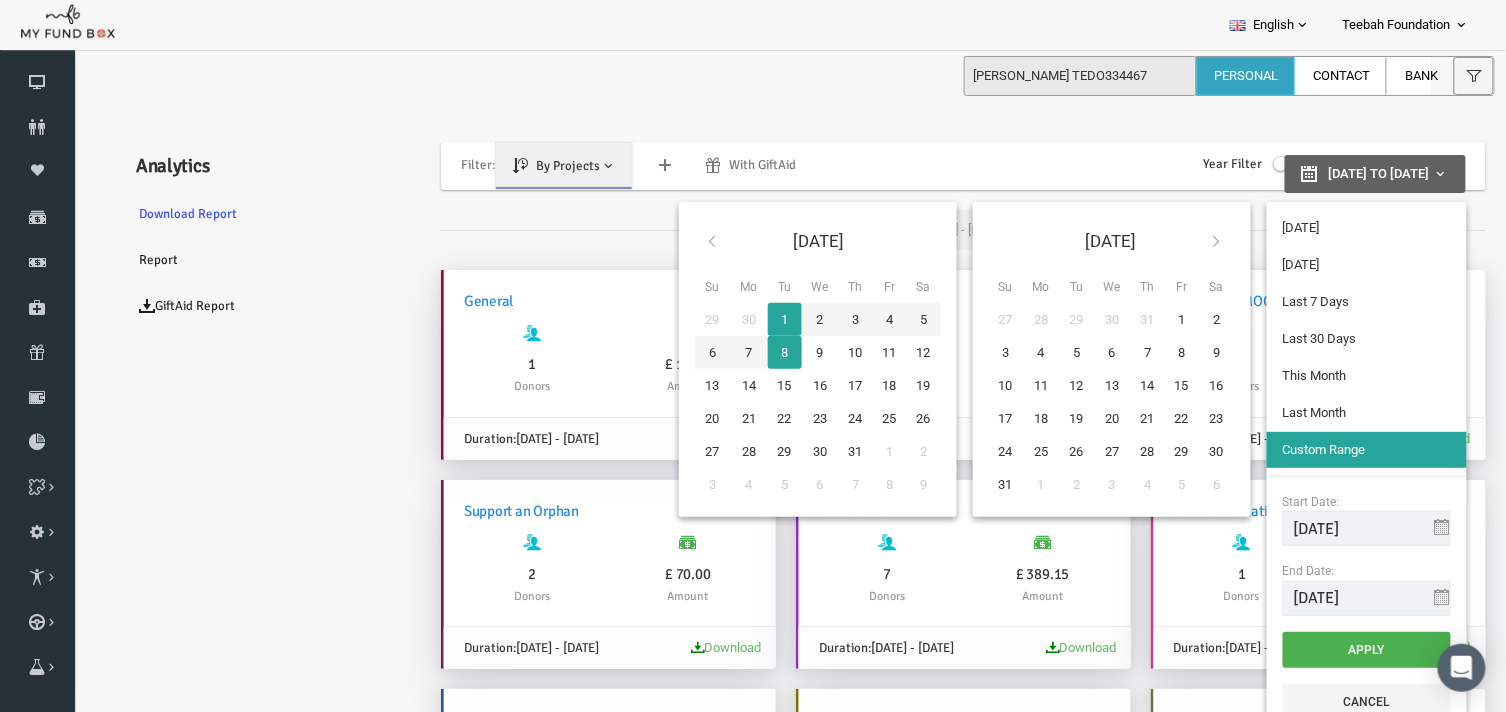 type on "09-07-2025" 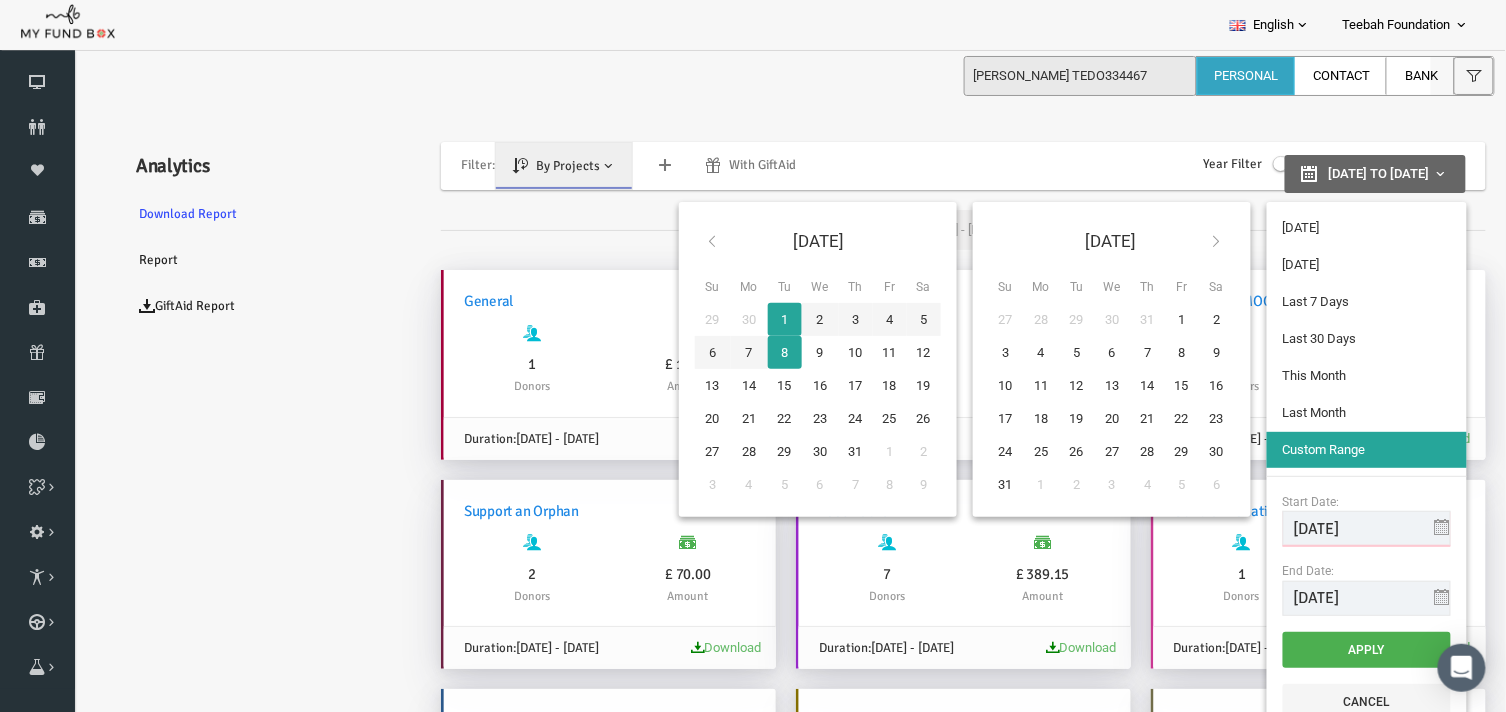 click on "01-07-2025" at bounding box center (1338, 527) 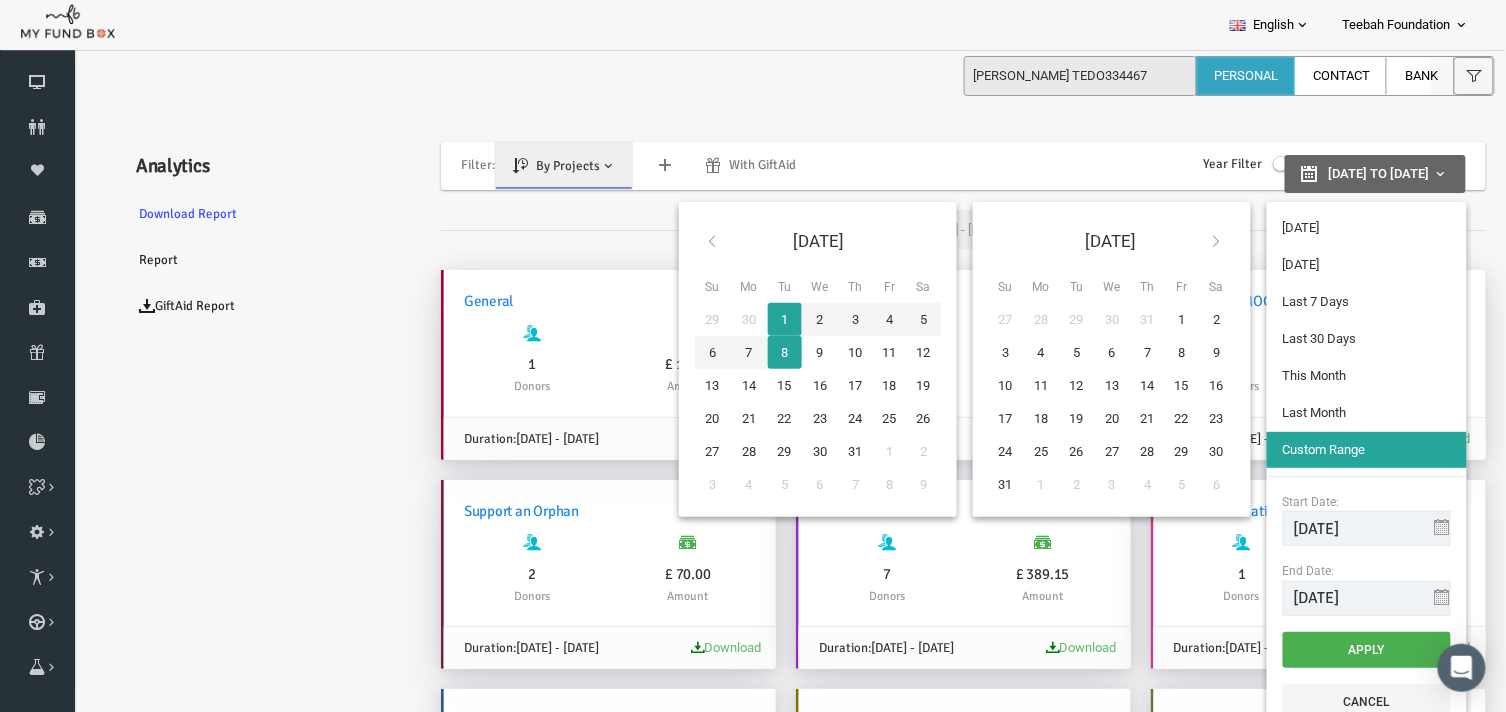 click at bounding box center [684, 240] 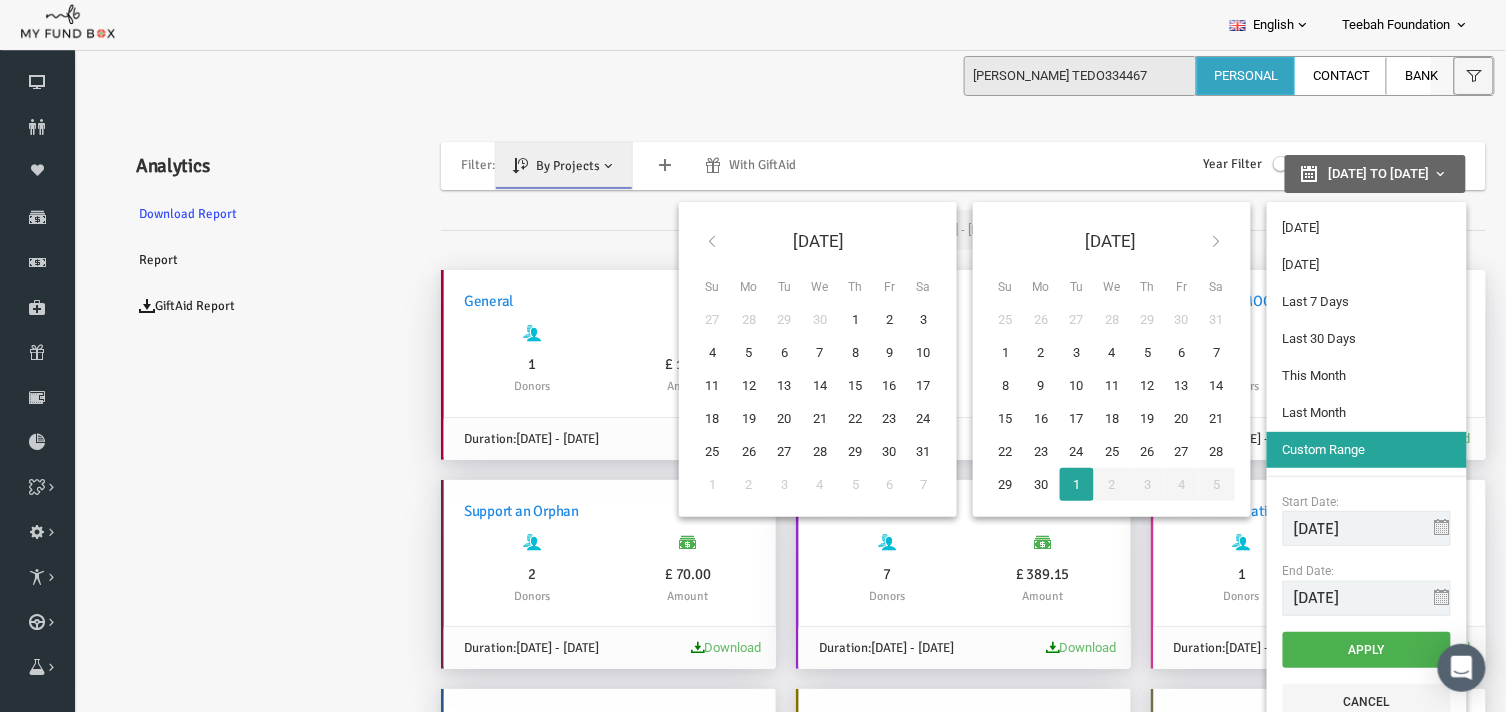 click at bounding box center [684, 240] 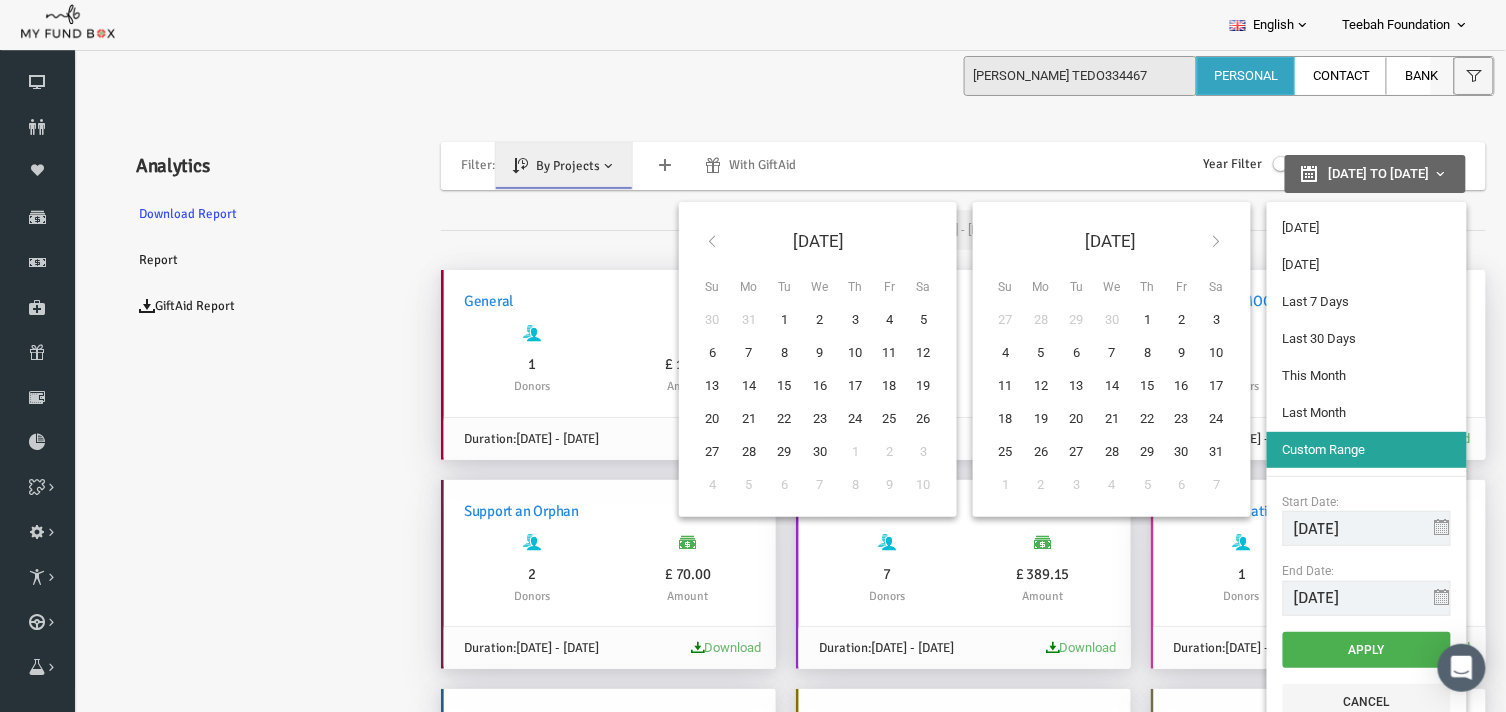type on "30-05-2025" 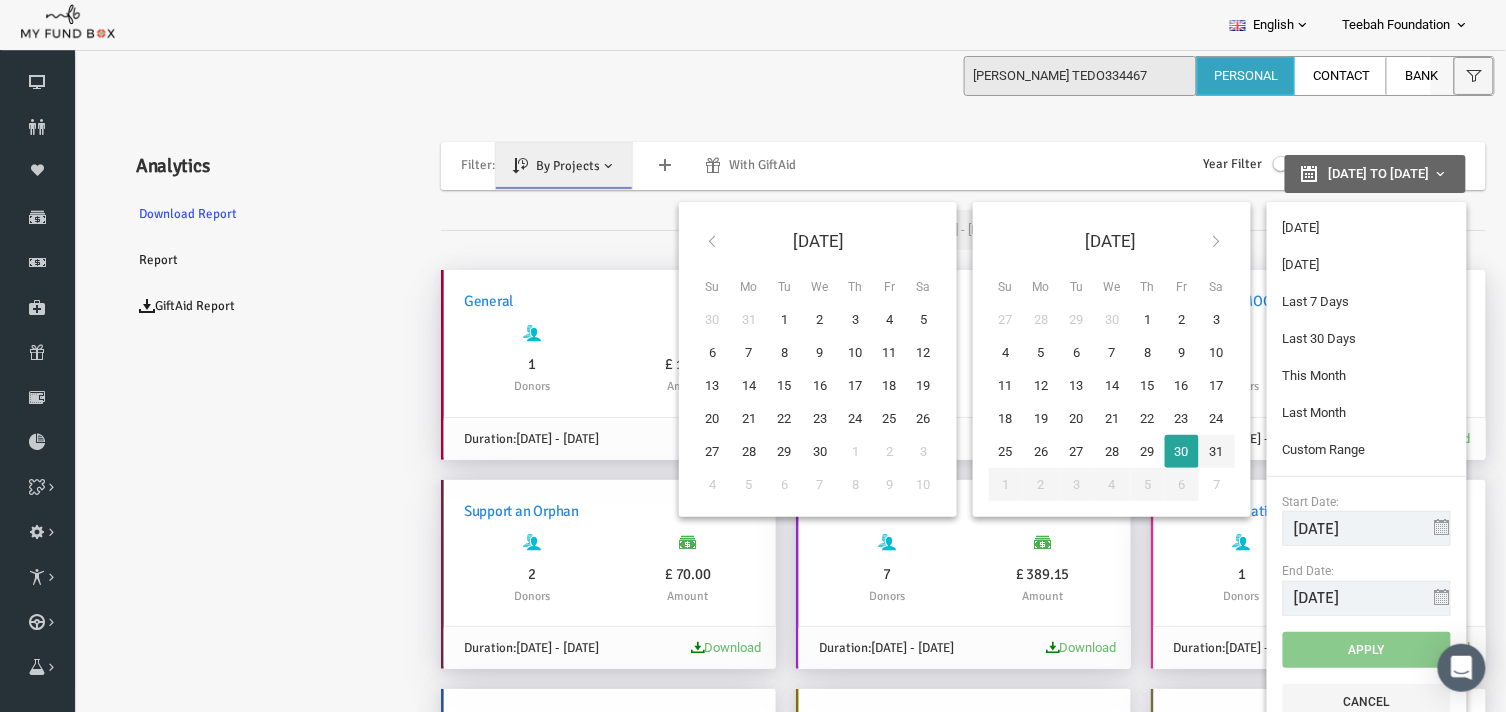 type on "30-05-2025" 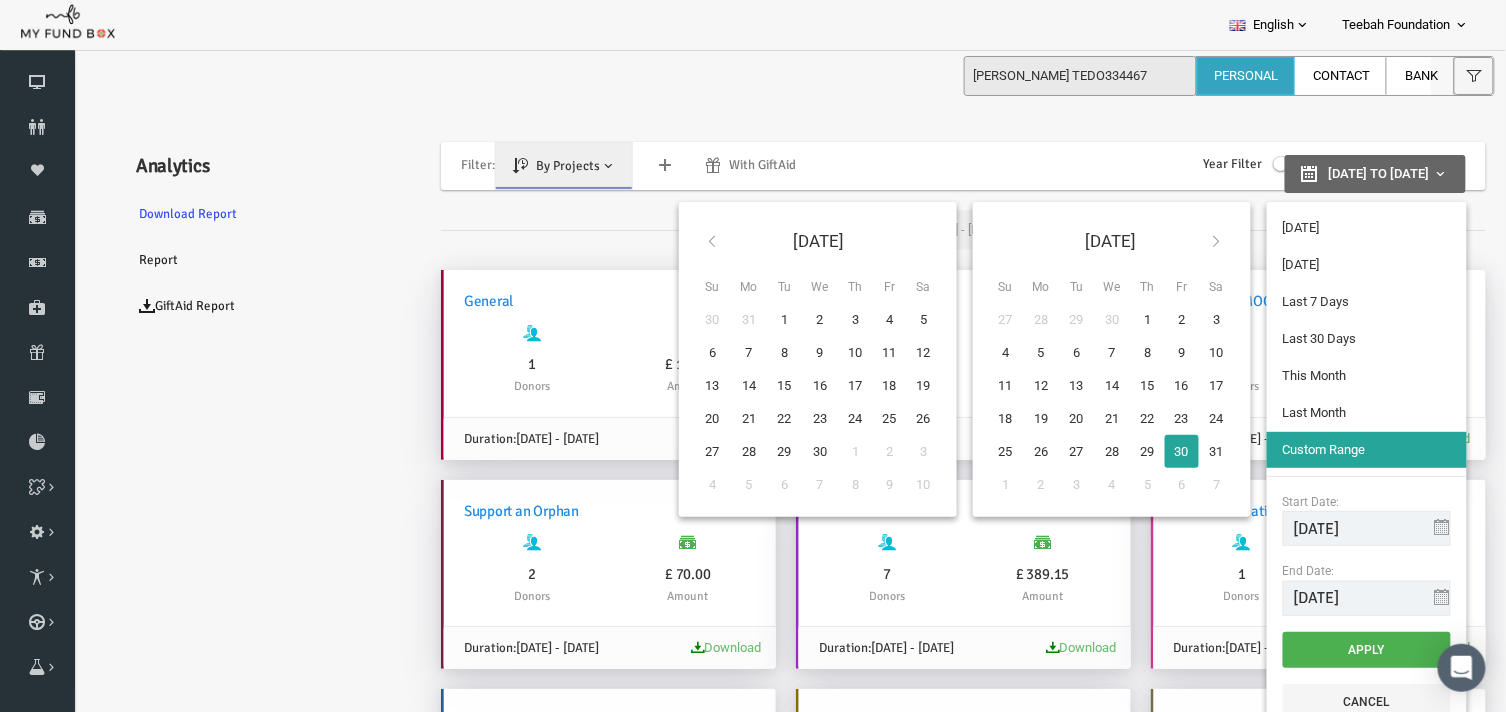 type on "30-05-2025" 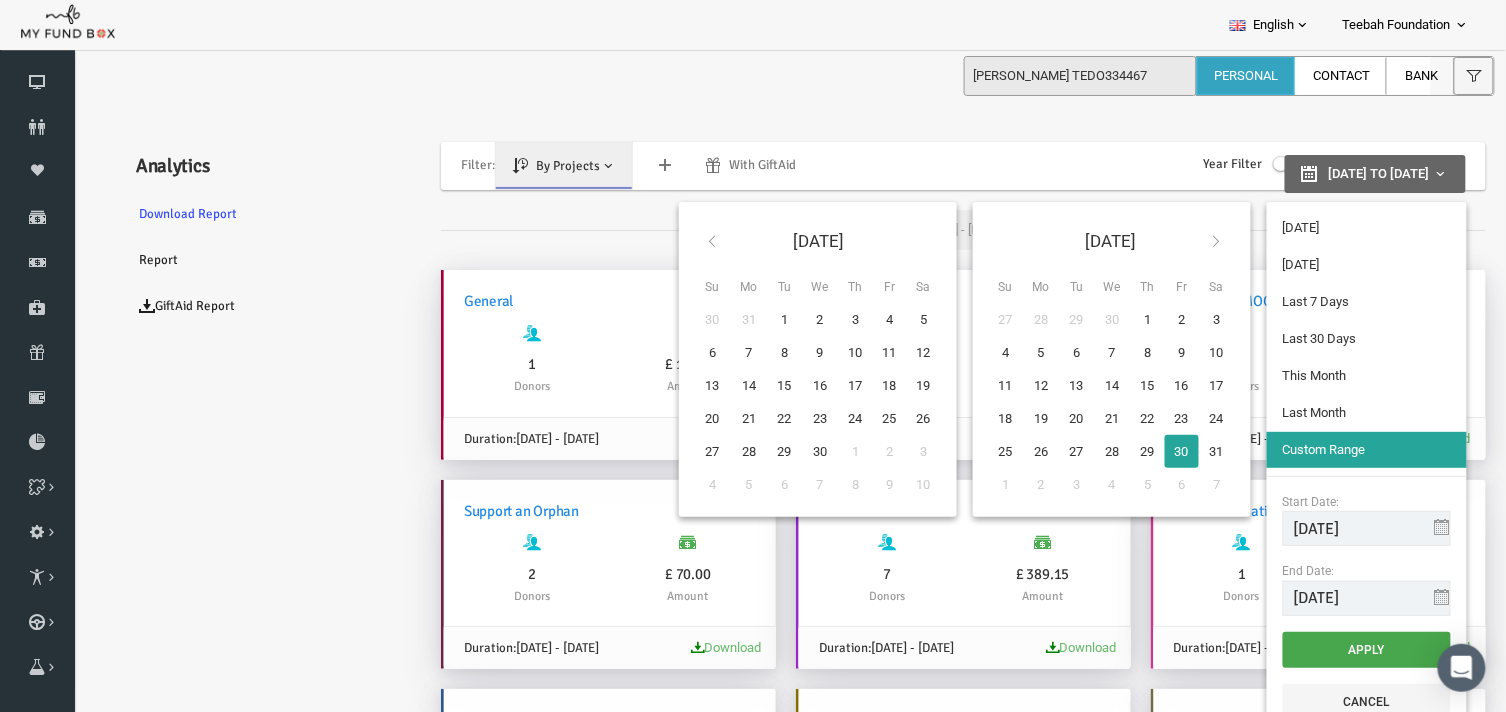 click on "Apply" at bounding box center (1338, 649) 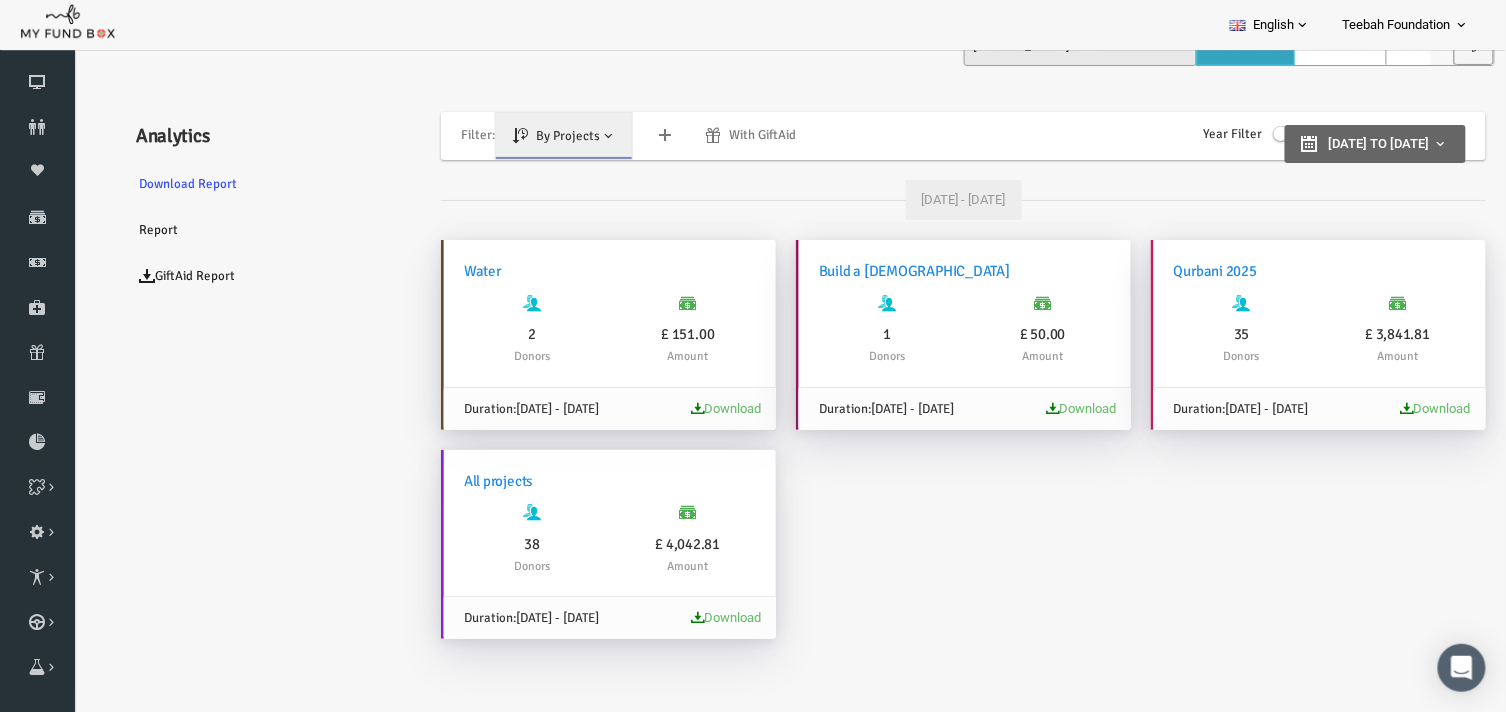 scroll, scrollTop: 0, scrollLeft: 0, axis: both 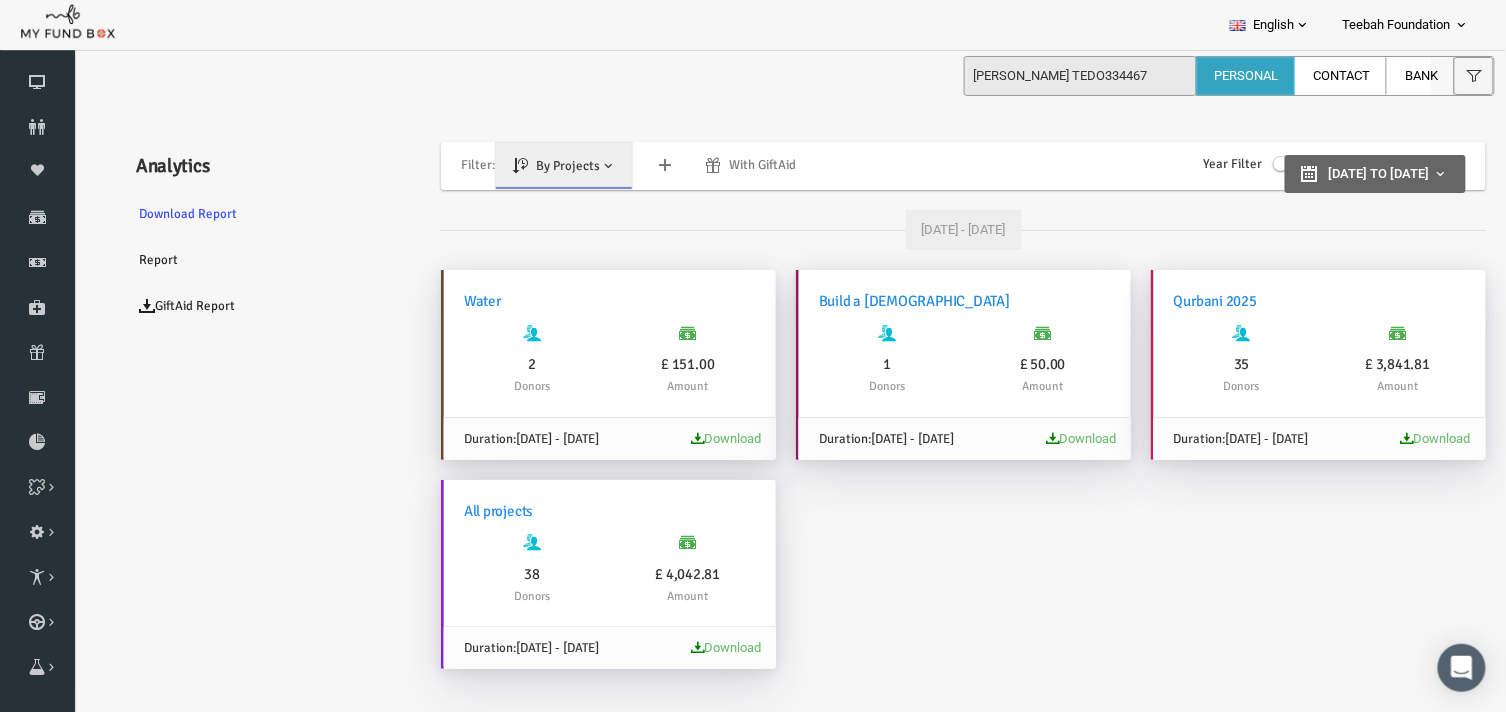 click at bounding box center [1378, 437] 